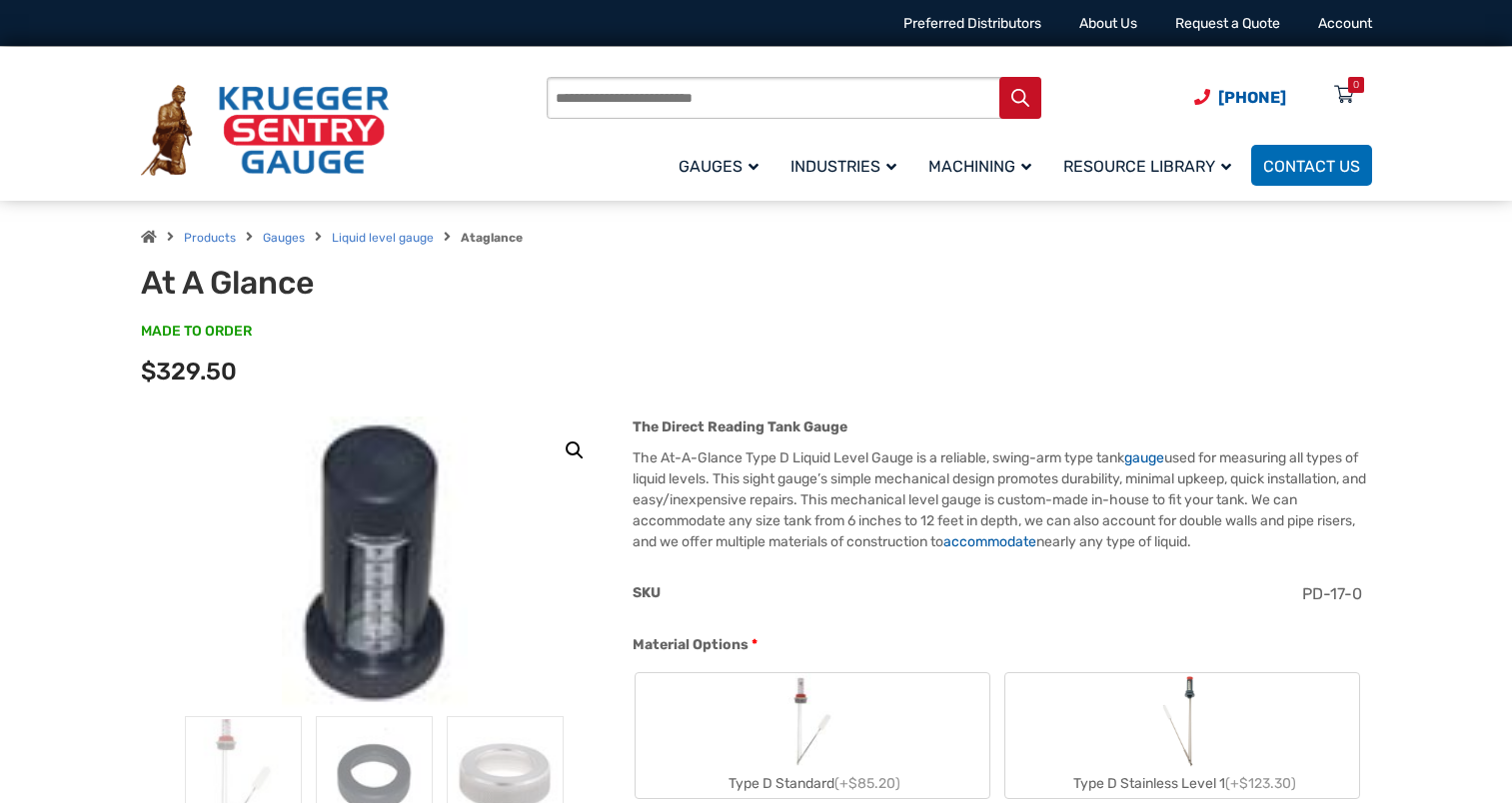 scroll, scrollTop: 0, scrollLeft: 0, axis: both 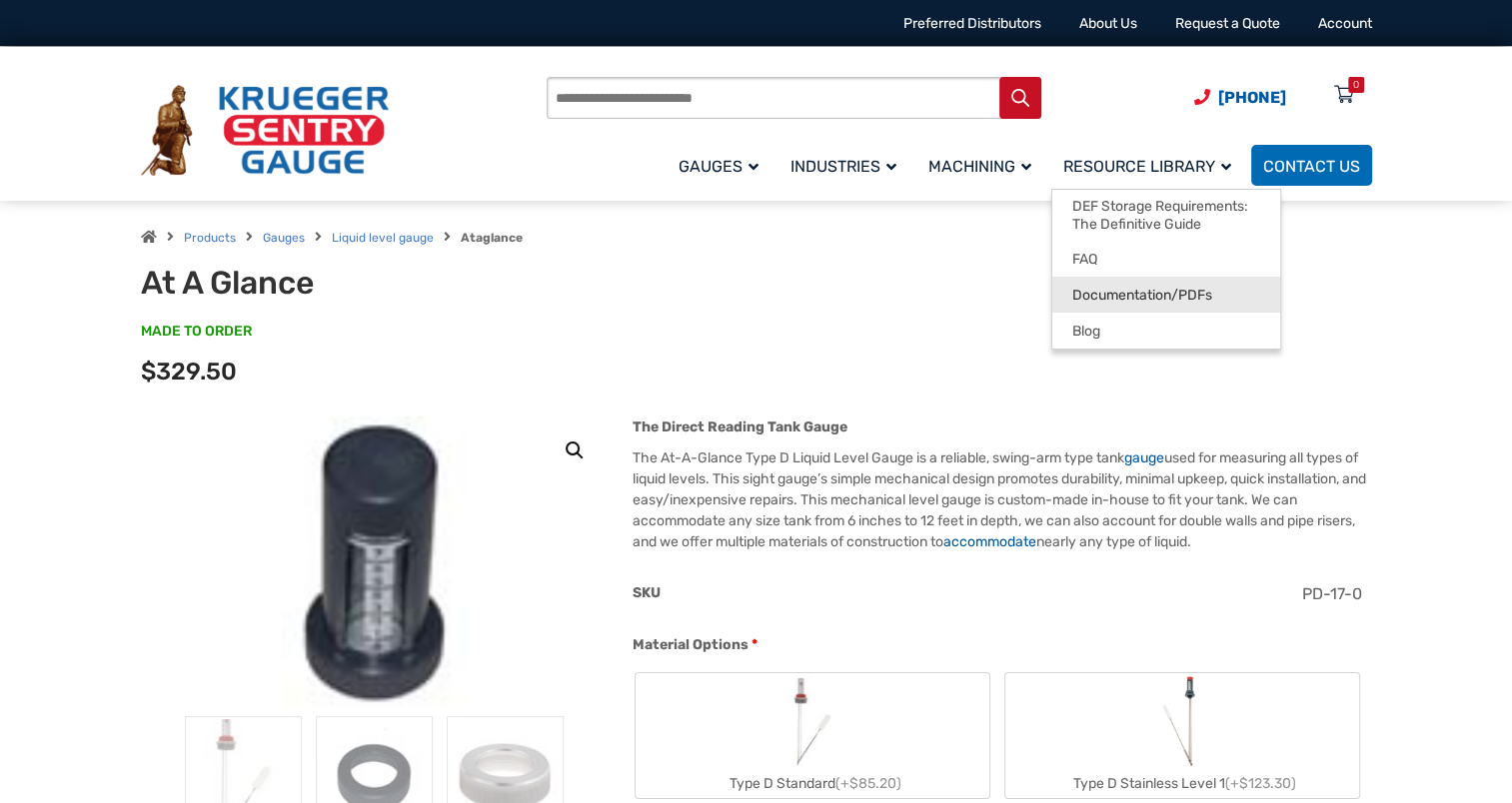 click on "Documentation/PDFs" at bounding box center (1142, 296) 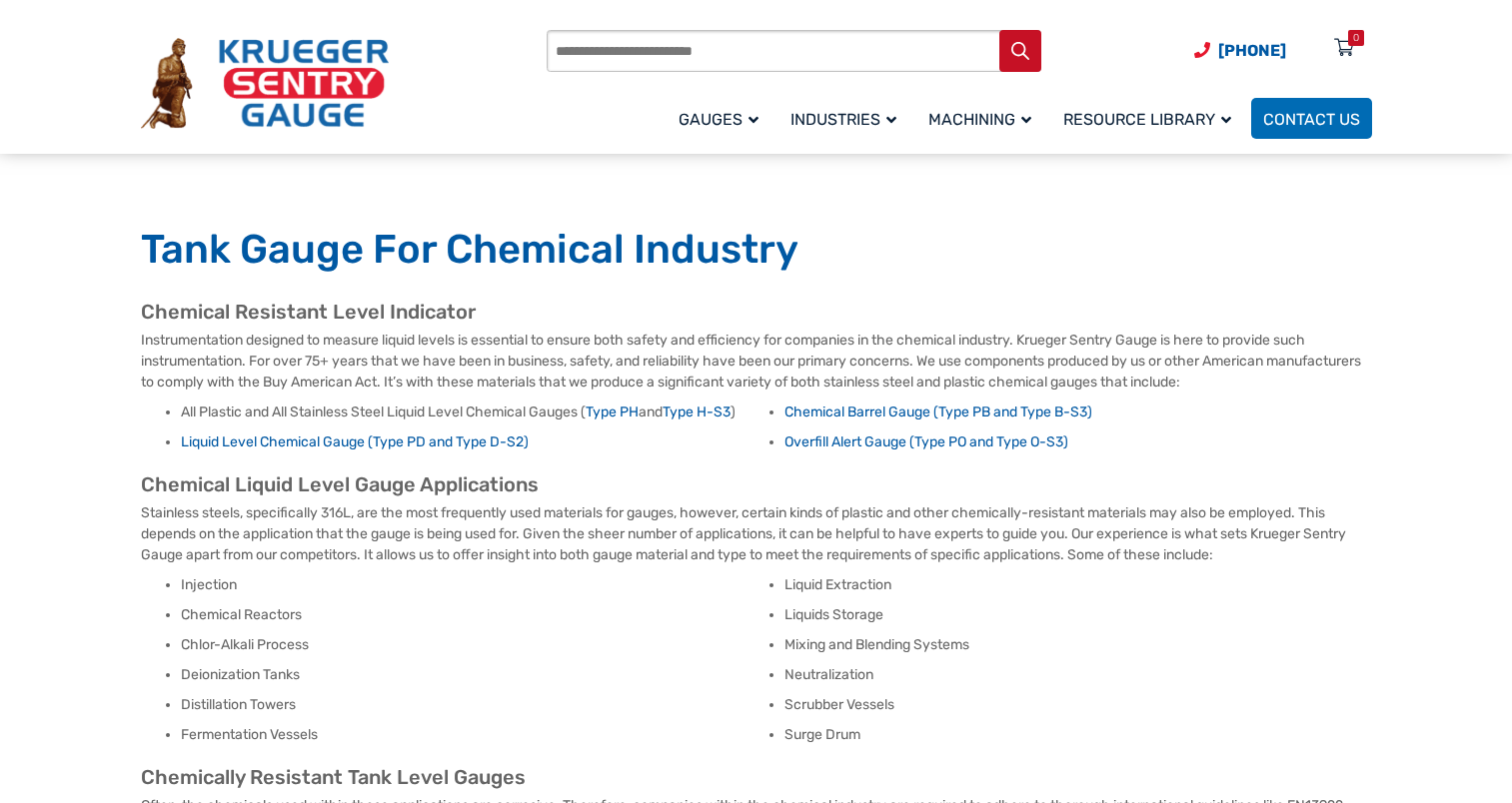 scroll, scrollTop: 300, scrollLeft: 0, axis: vertical 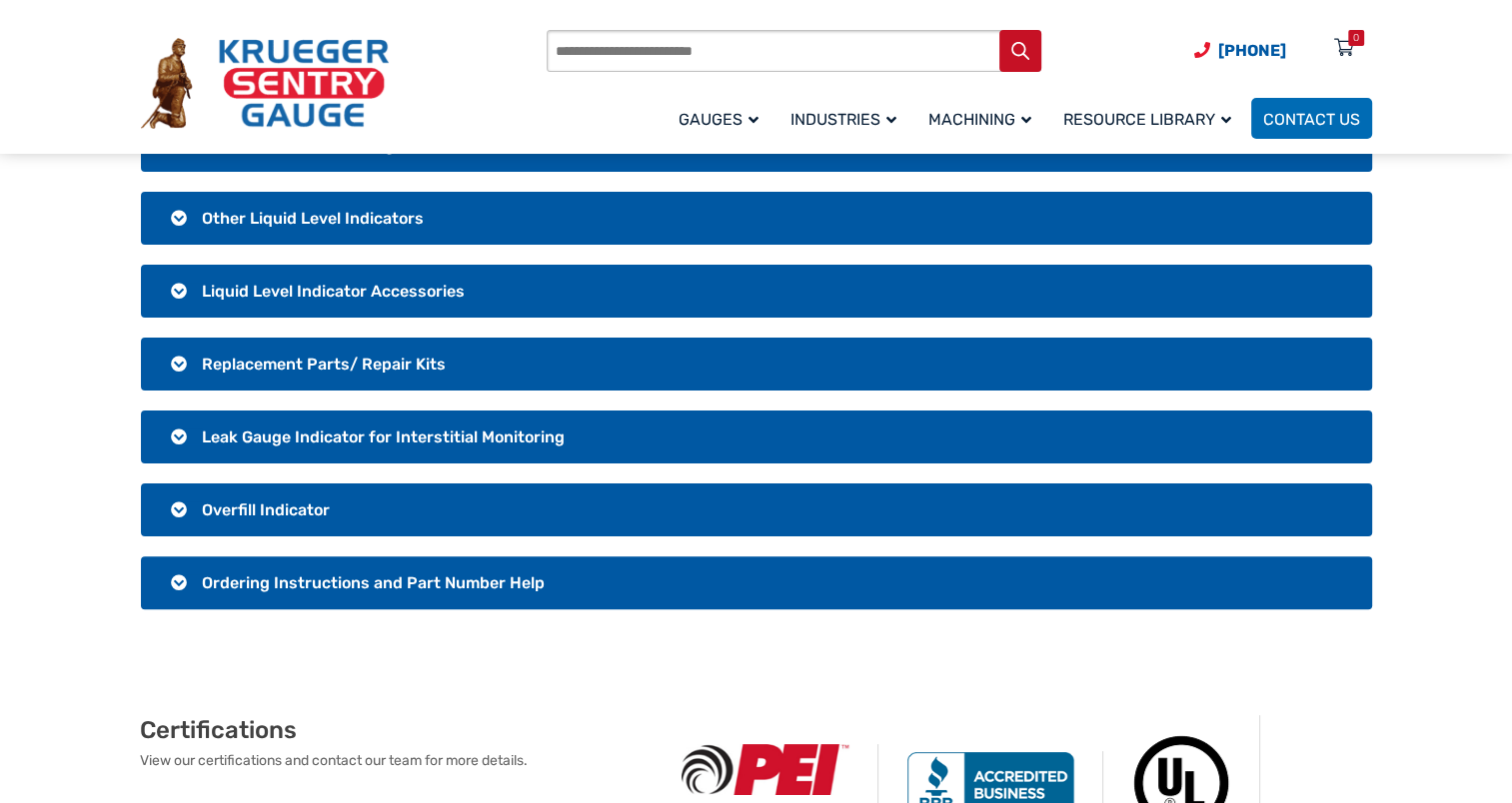 click on "Liquid Level Indicator Accessories" at bounding box center [333, 291] 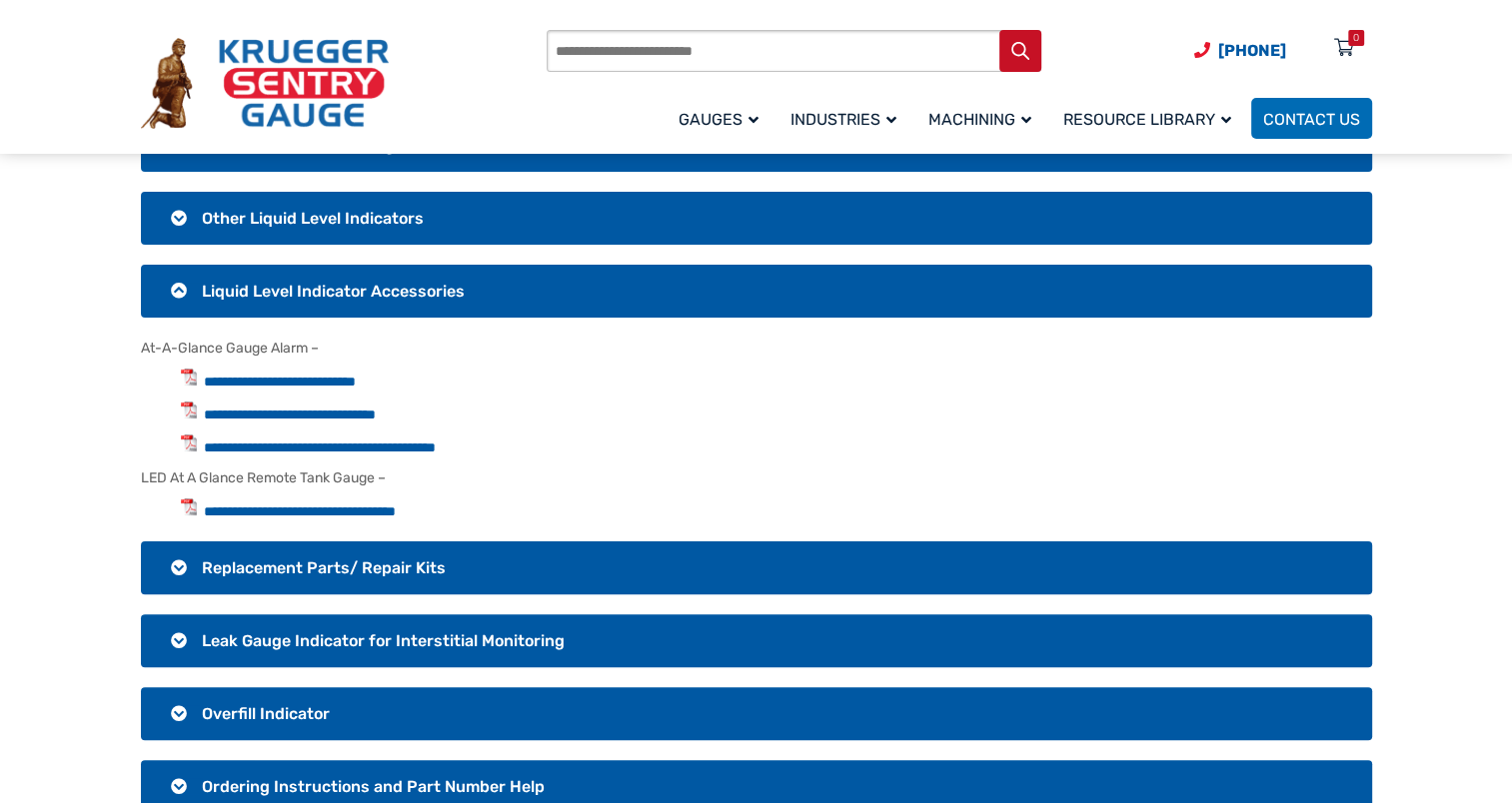 click on "Liquid Level Indicator Accessories" at bounding box center [333, 291] 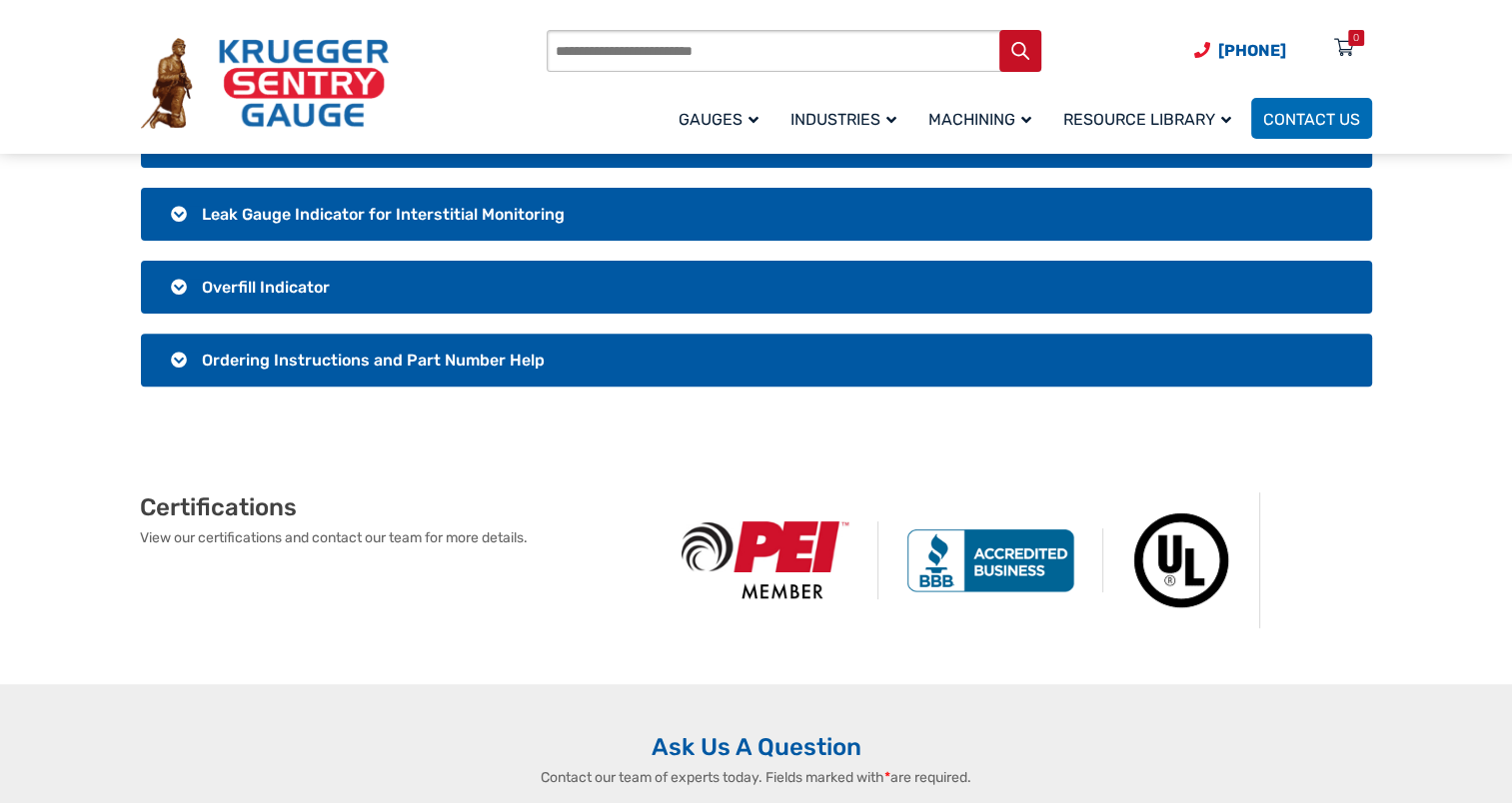 scroll, scrollTop: 899, scrollLeft: 0, axis: vertical 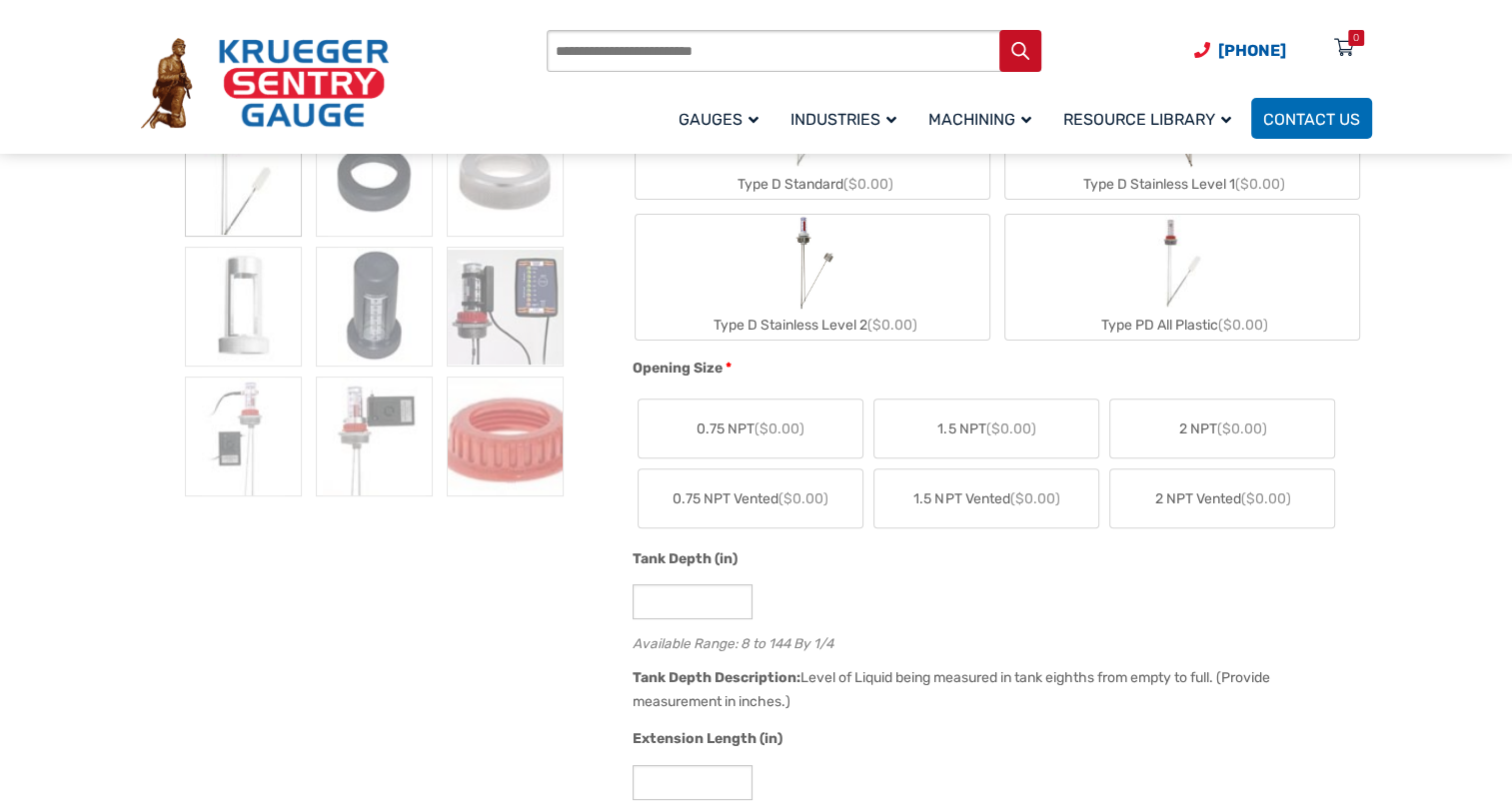 click on "Opening Size   * 0.75 NPT  ($0.00) 1.5 NPT  ($0.00) 2 NPT  ($0.00) 0.75 NPT Vented  ($0.00) 1.5 NPT Vented  ($0.00) 2 NPT Vented  ($0.00)" at bounding box center [996, 452] 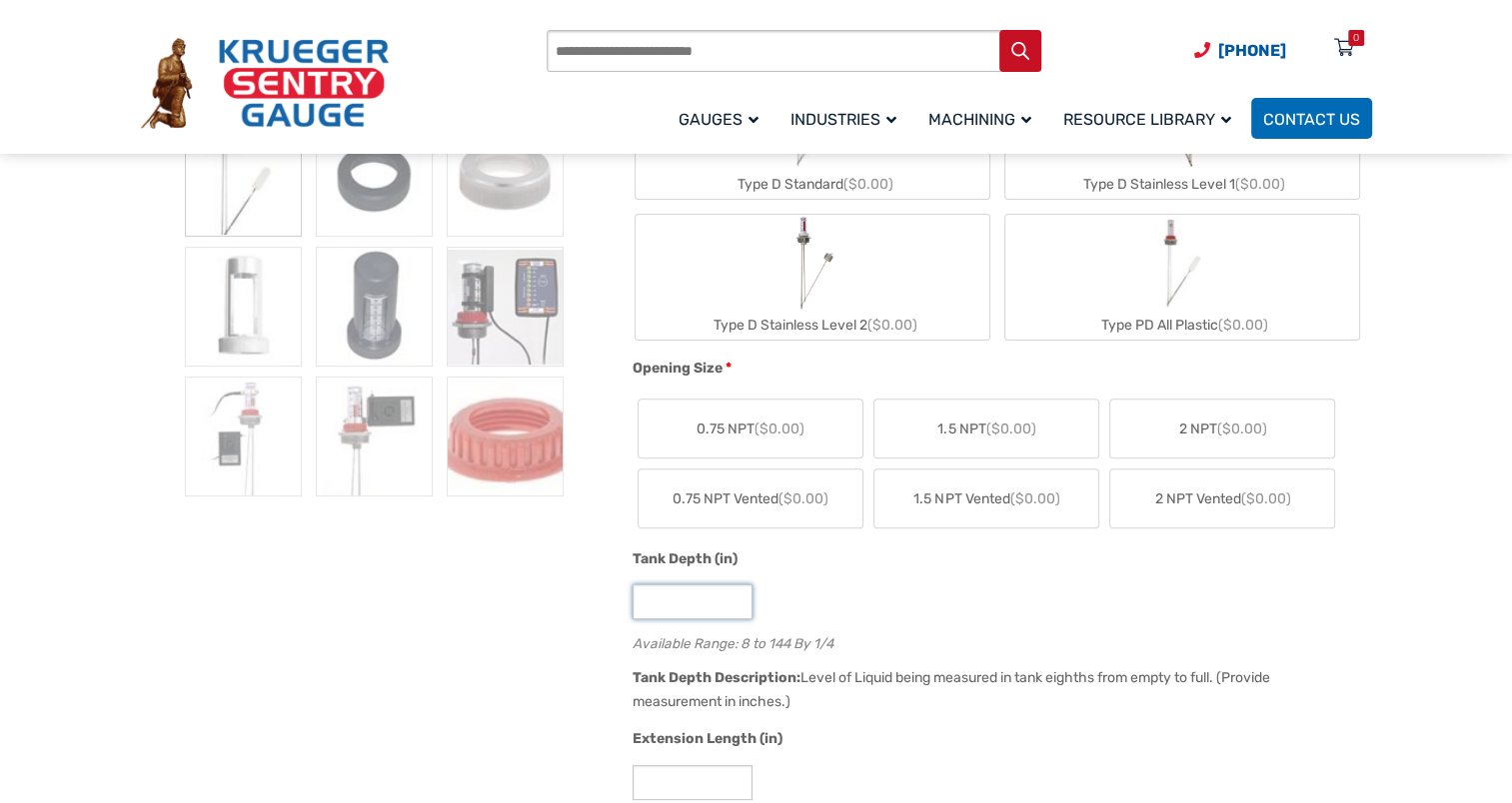 click on "**" at bounding box center (693, 601) 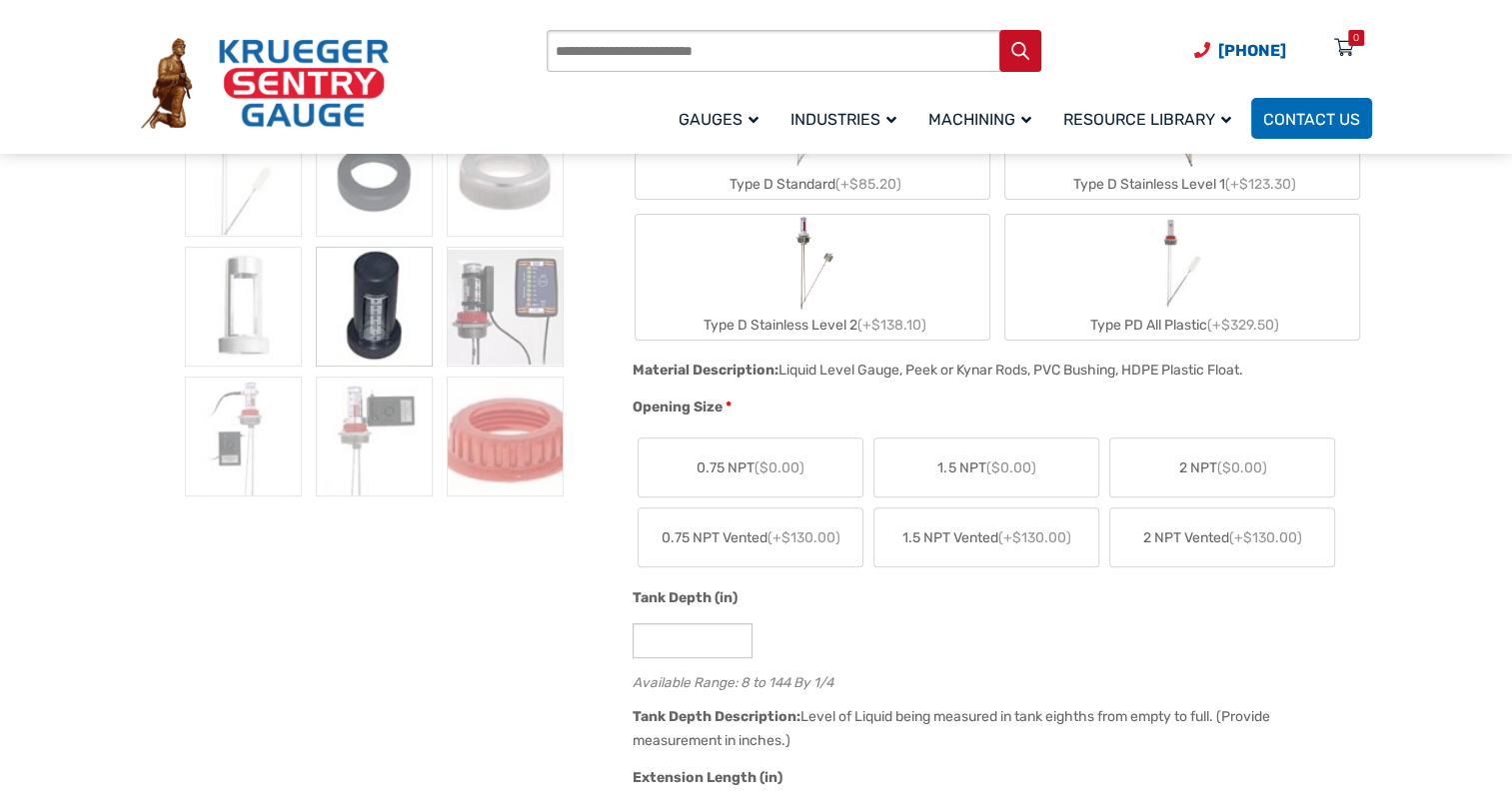 click on "**" at bounding box center (996, 640) 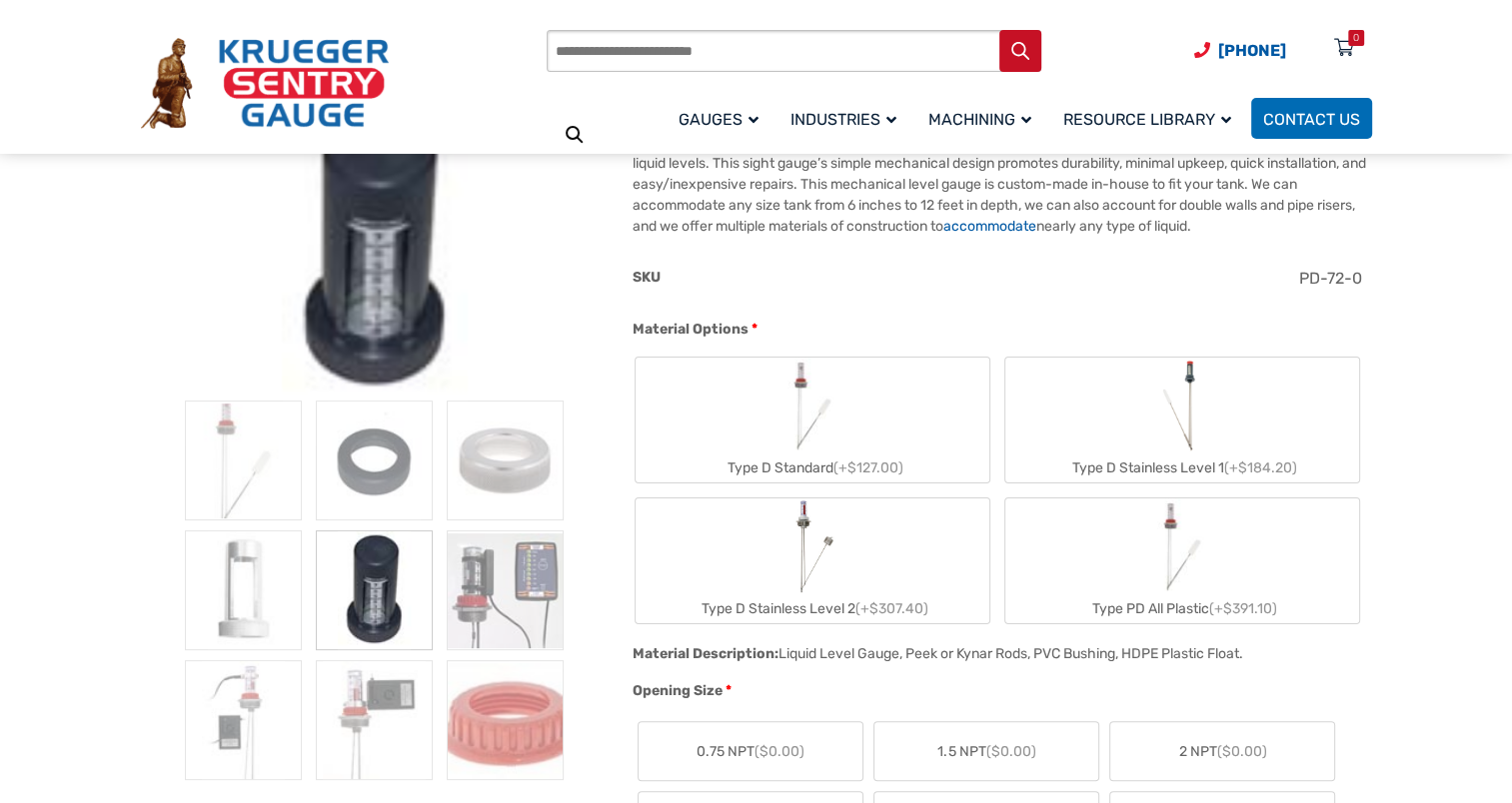 scroll, scrollTop: 300, scrollLeft: 0, axis: vertical 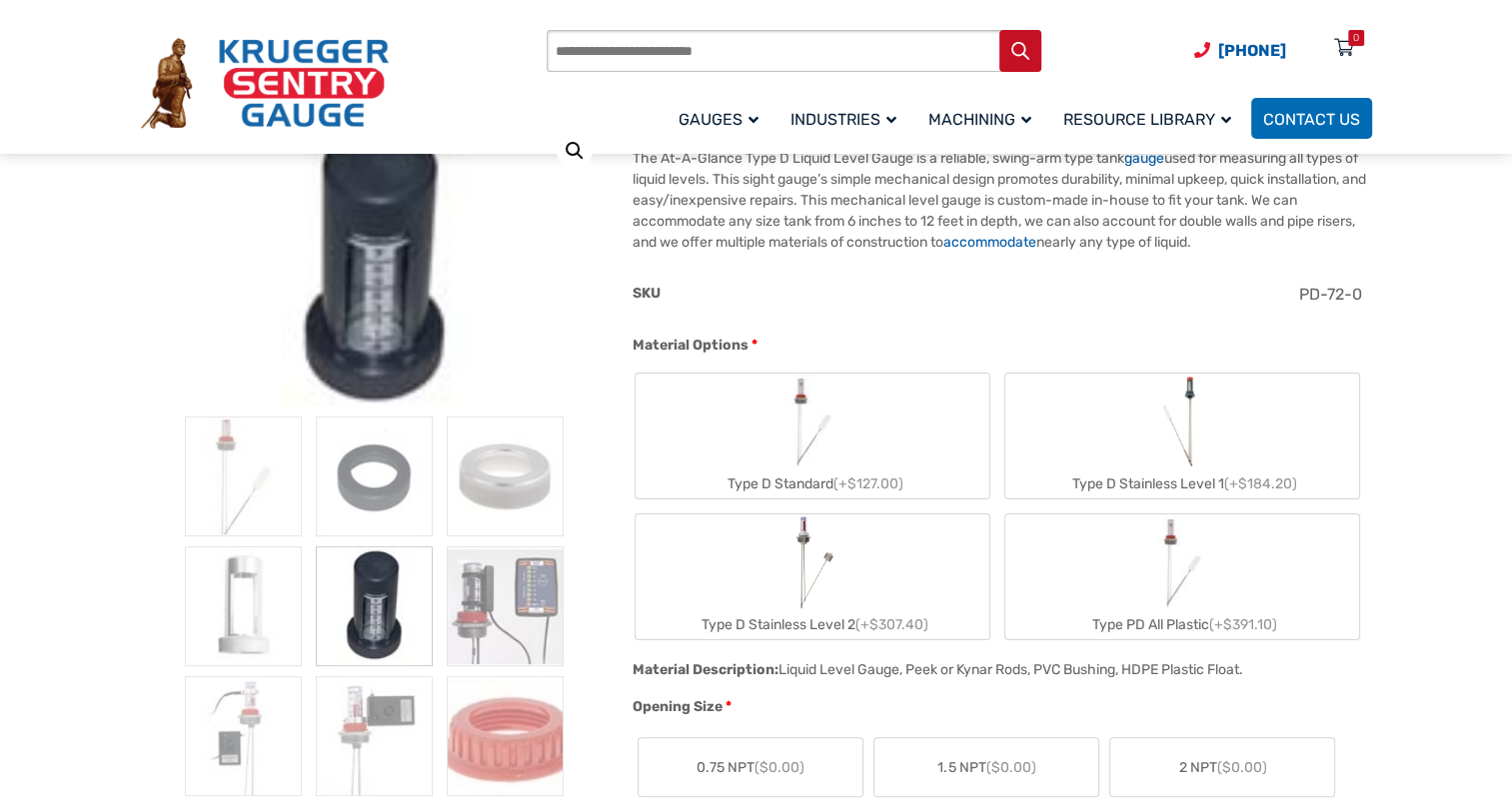 click at bounding box center (1182, 562) 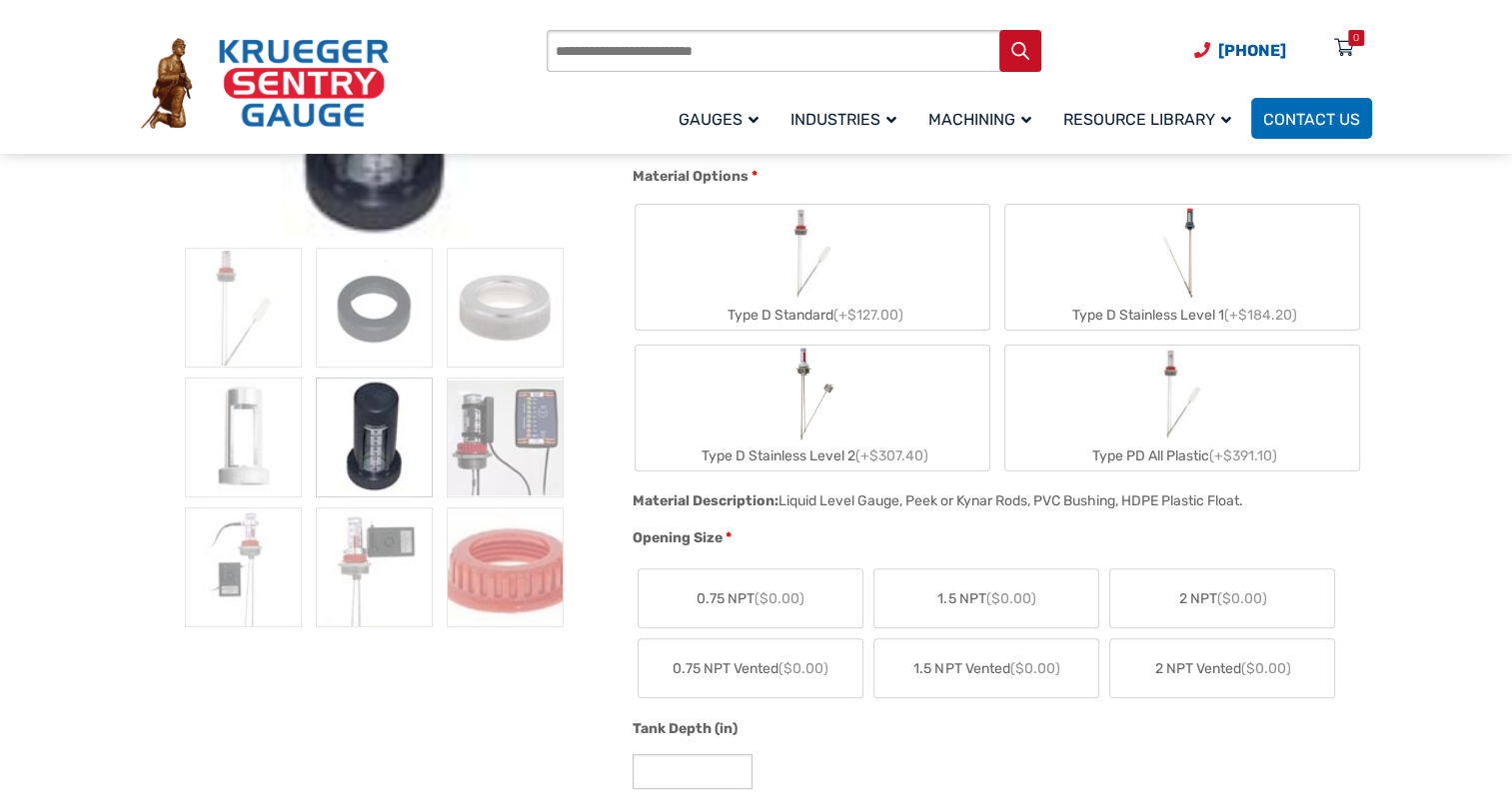 scroll, scrollTop: 499, scrollLeft: 0, axis: vertical 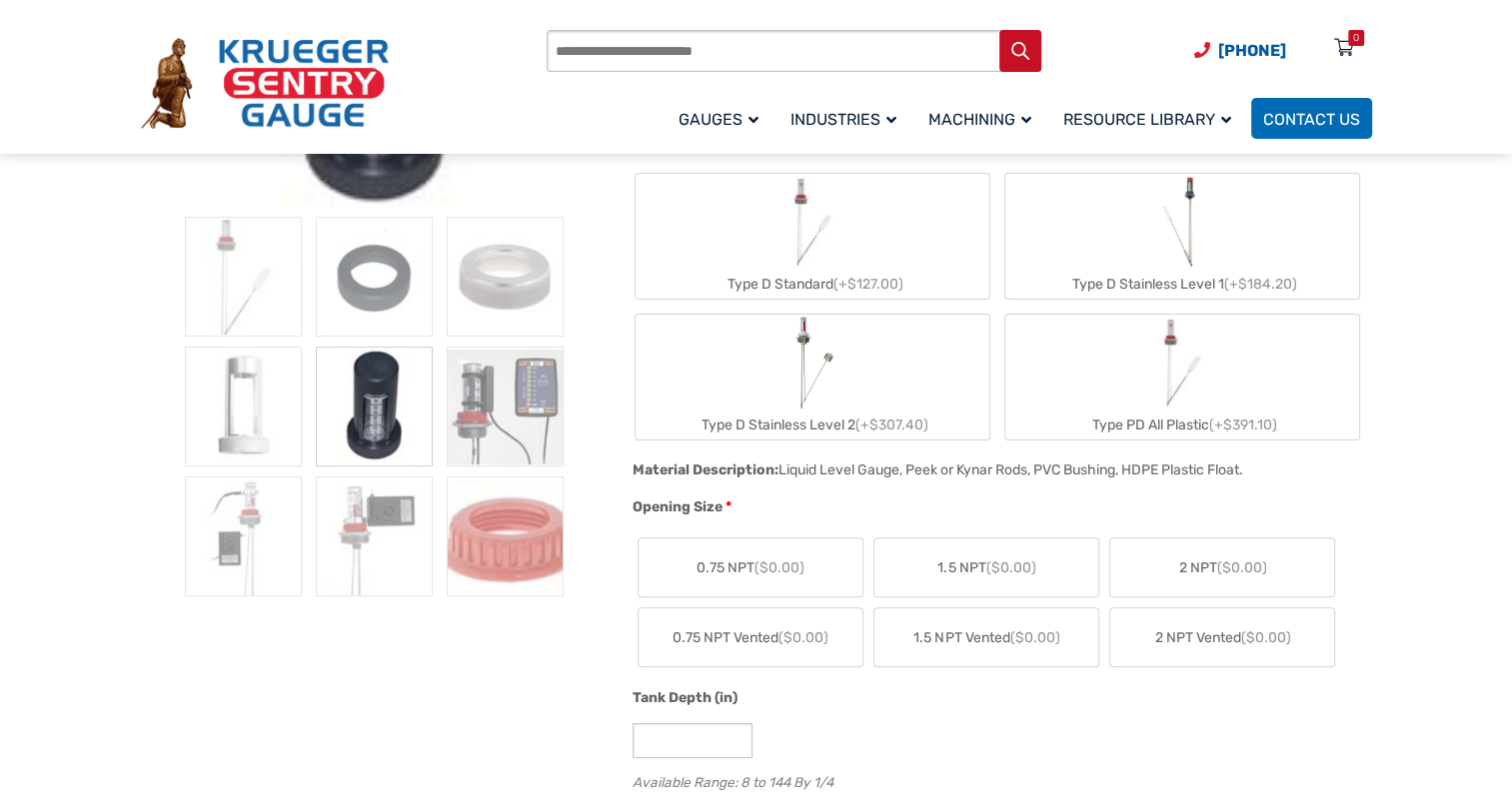 click on "Type PD All Plastic  (+$391.10)" at bounding box center (1182, 424) 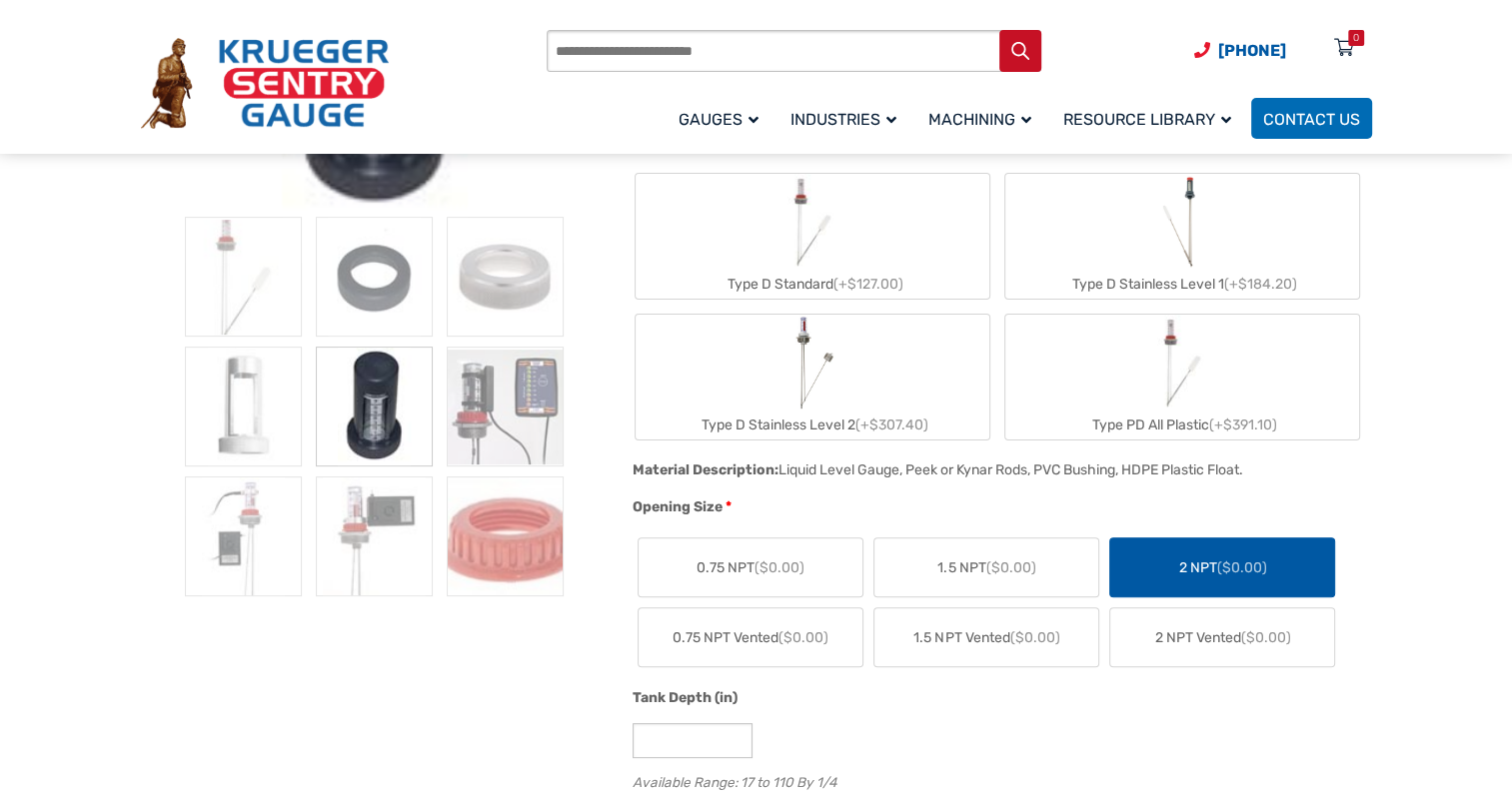 click on "Type PD All Plastic  (+$391.10)" at bounding box center [1182, 424] 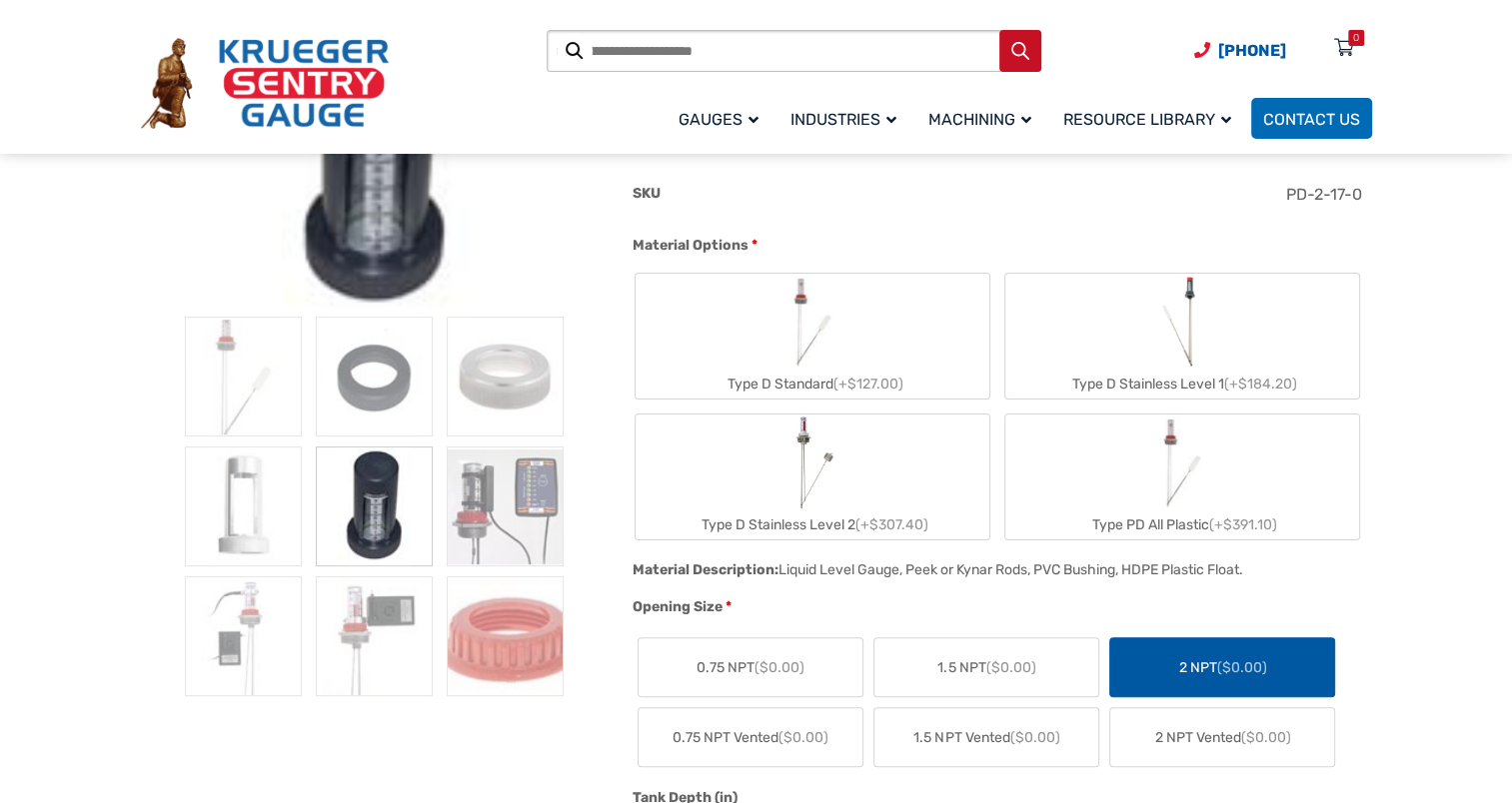 scroll, scrollTop: 400, scrollLeft: 0, axis: vertical 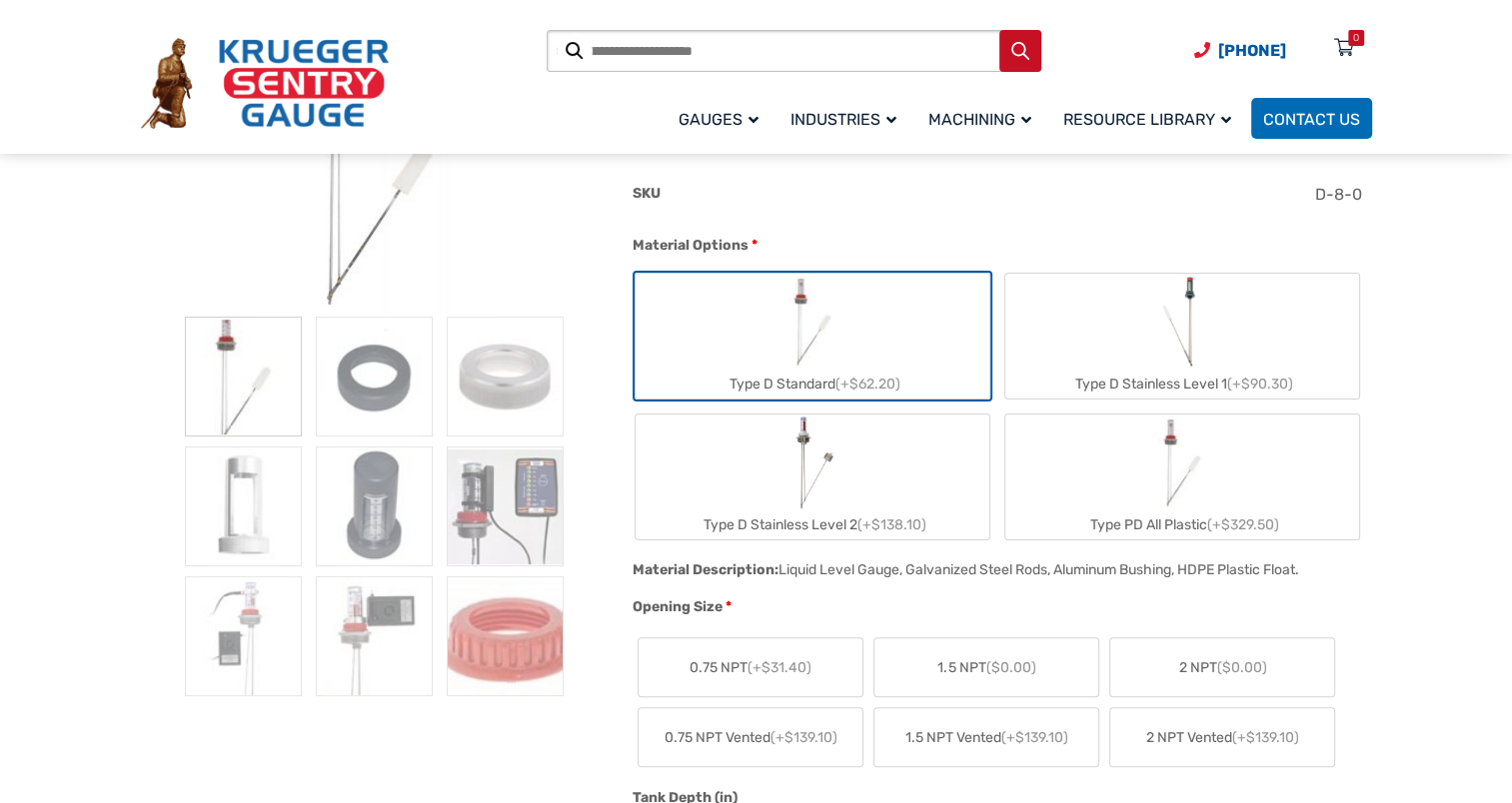 click at bounding box center [1182, 462] 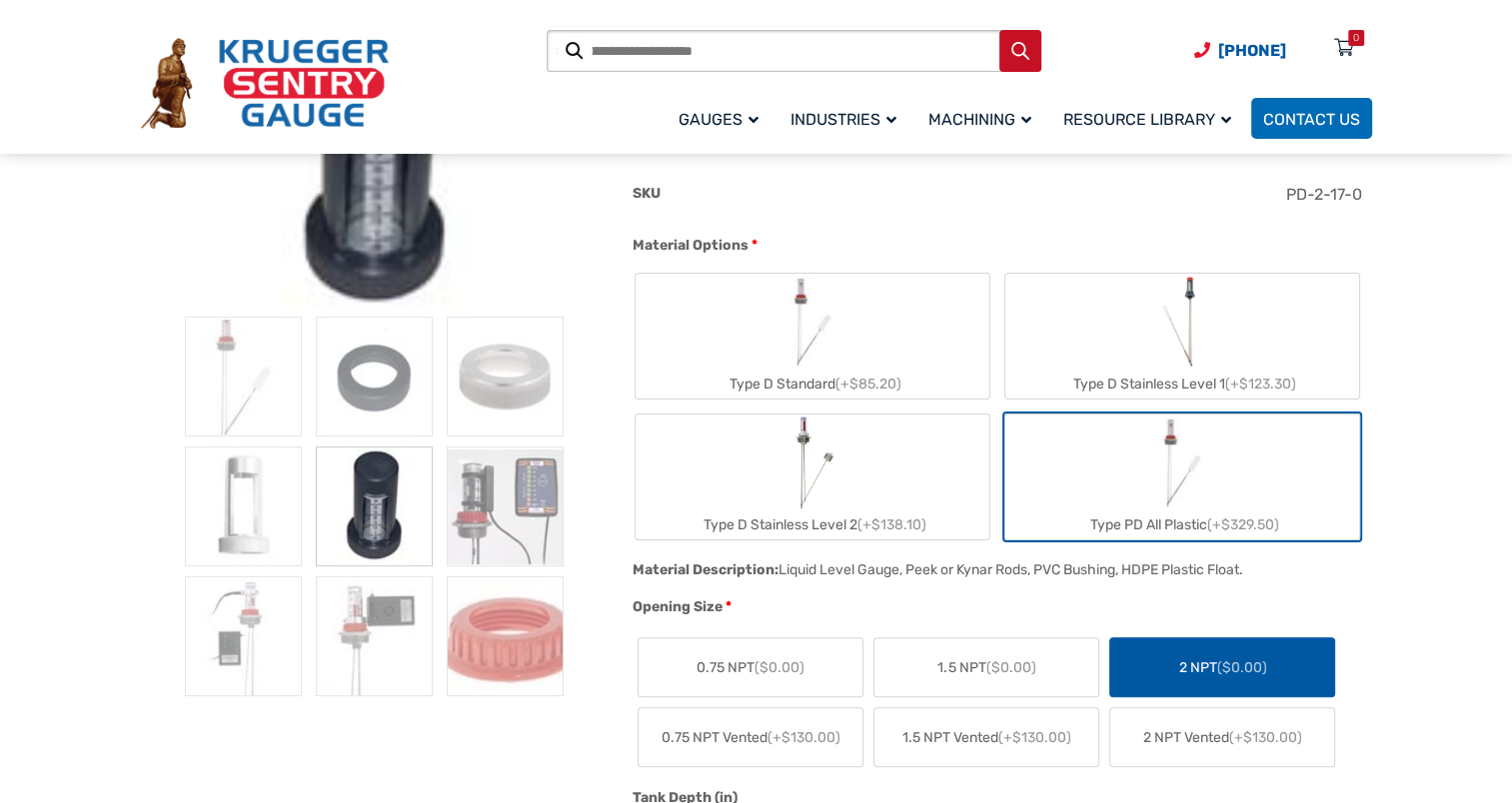 click on "Type D Stainless Level 2  (+$138.10)" at bounding box center (812, 476) 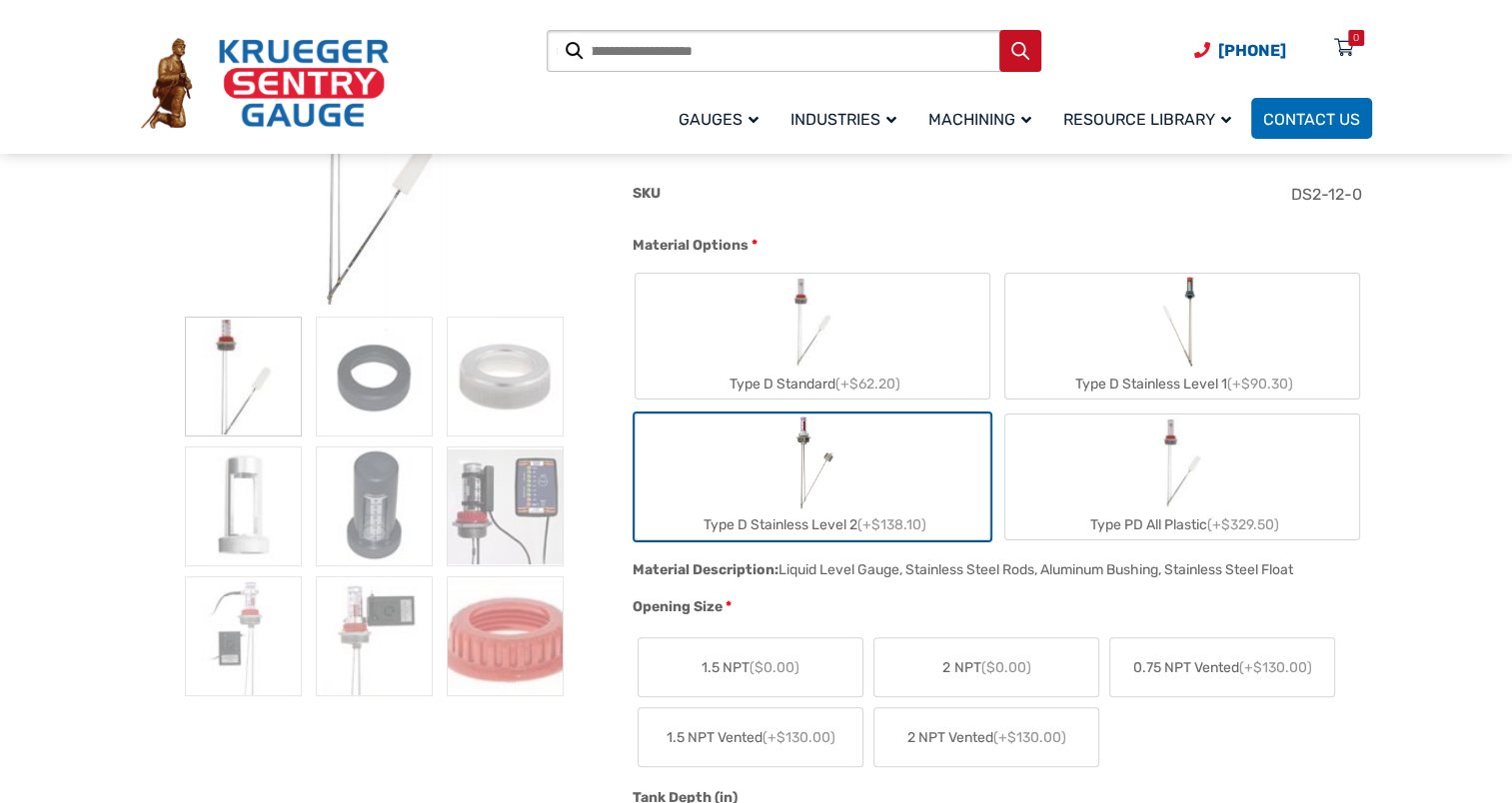click at bounding box center [1182, 462] 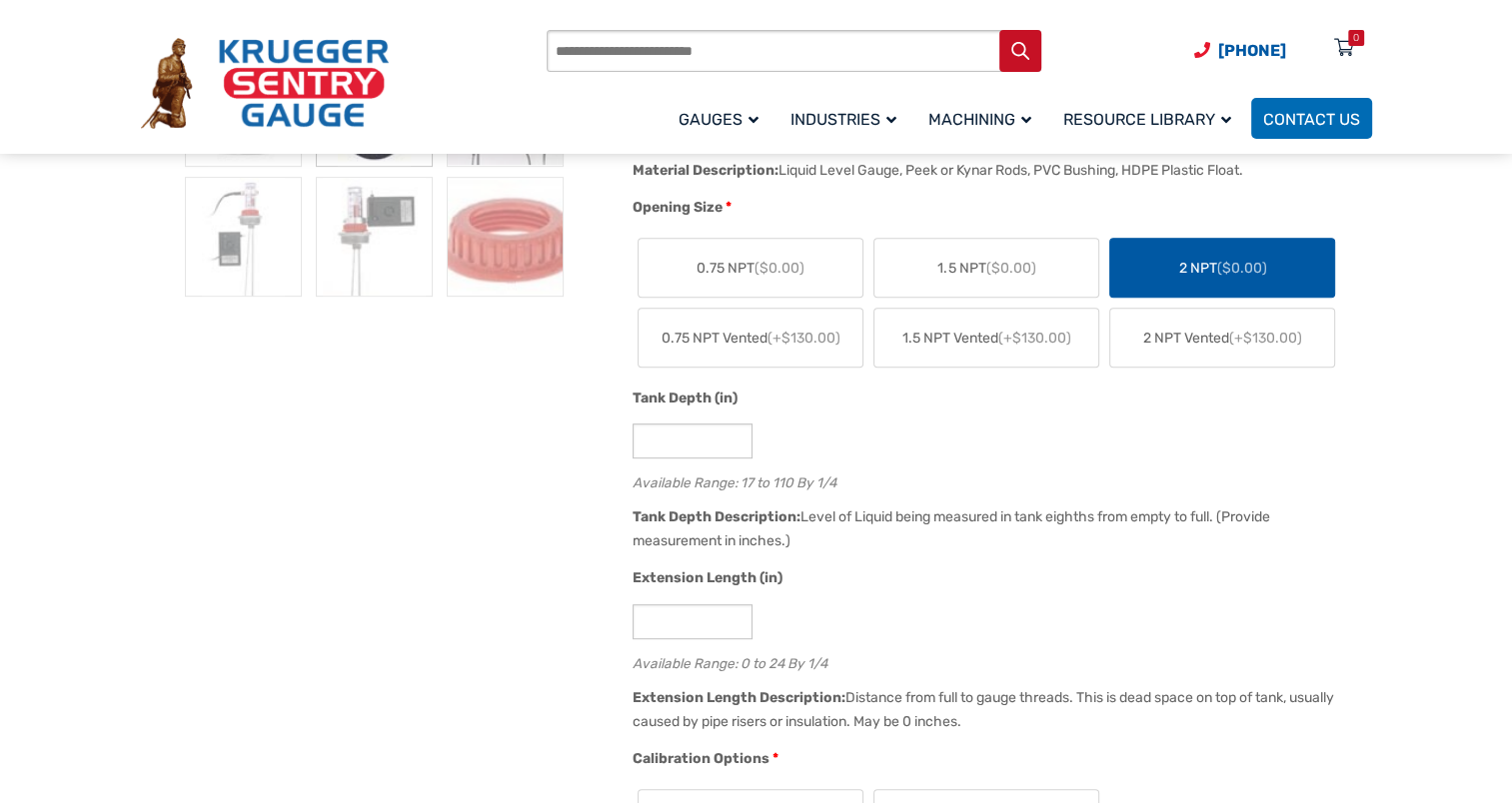 scroll, scrollTop: 799, scrollLeft: 0, axis: vertical 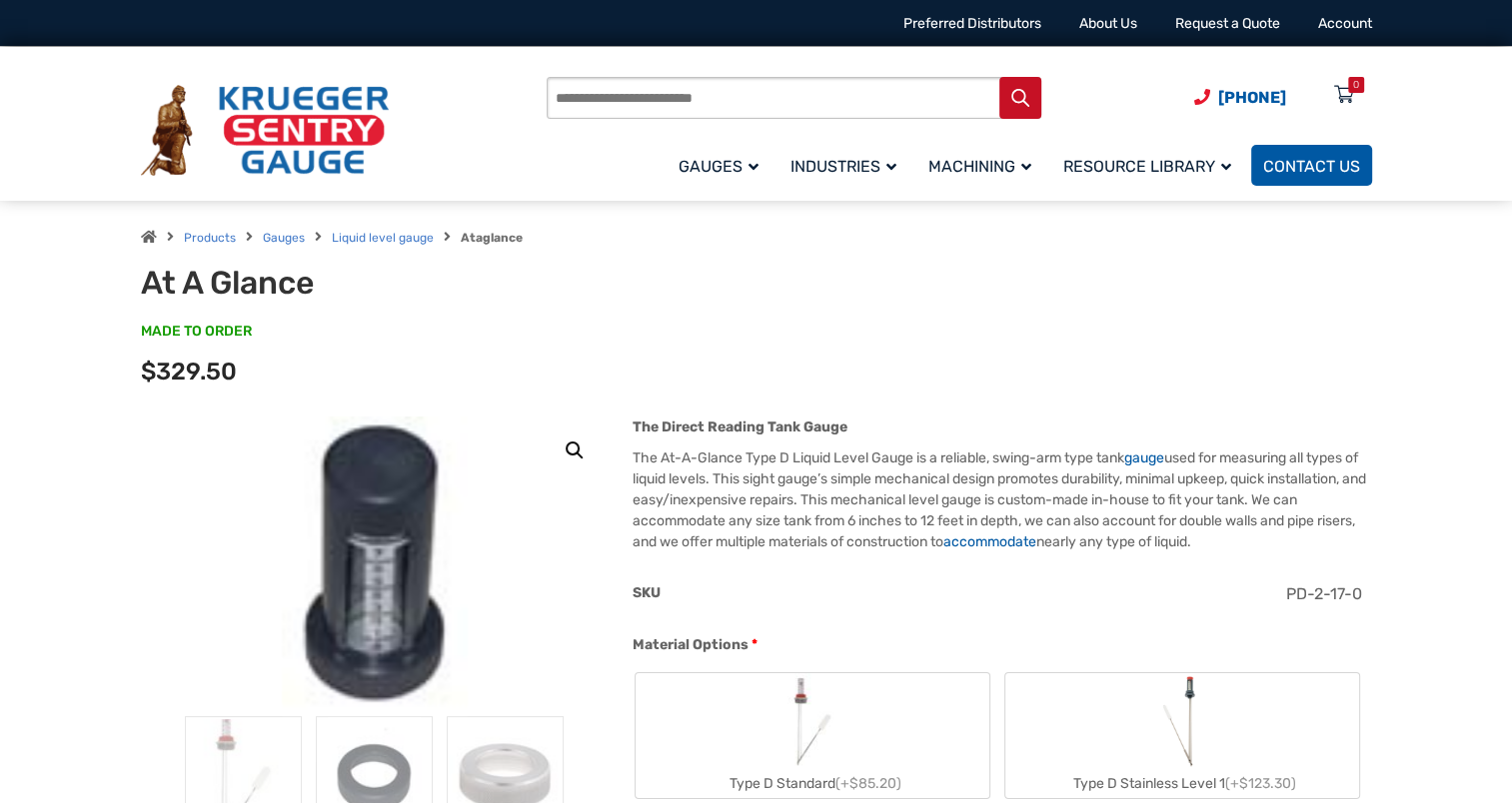 click on "Contact Us" at bounding box center [1311, 166] 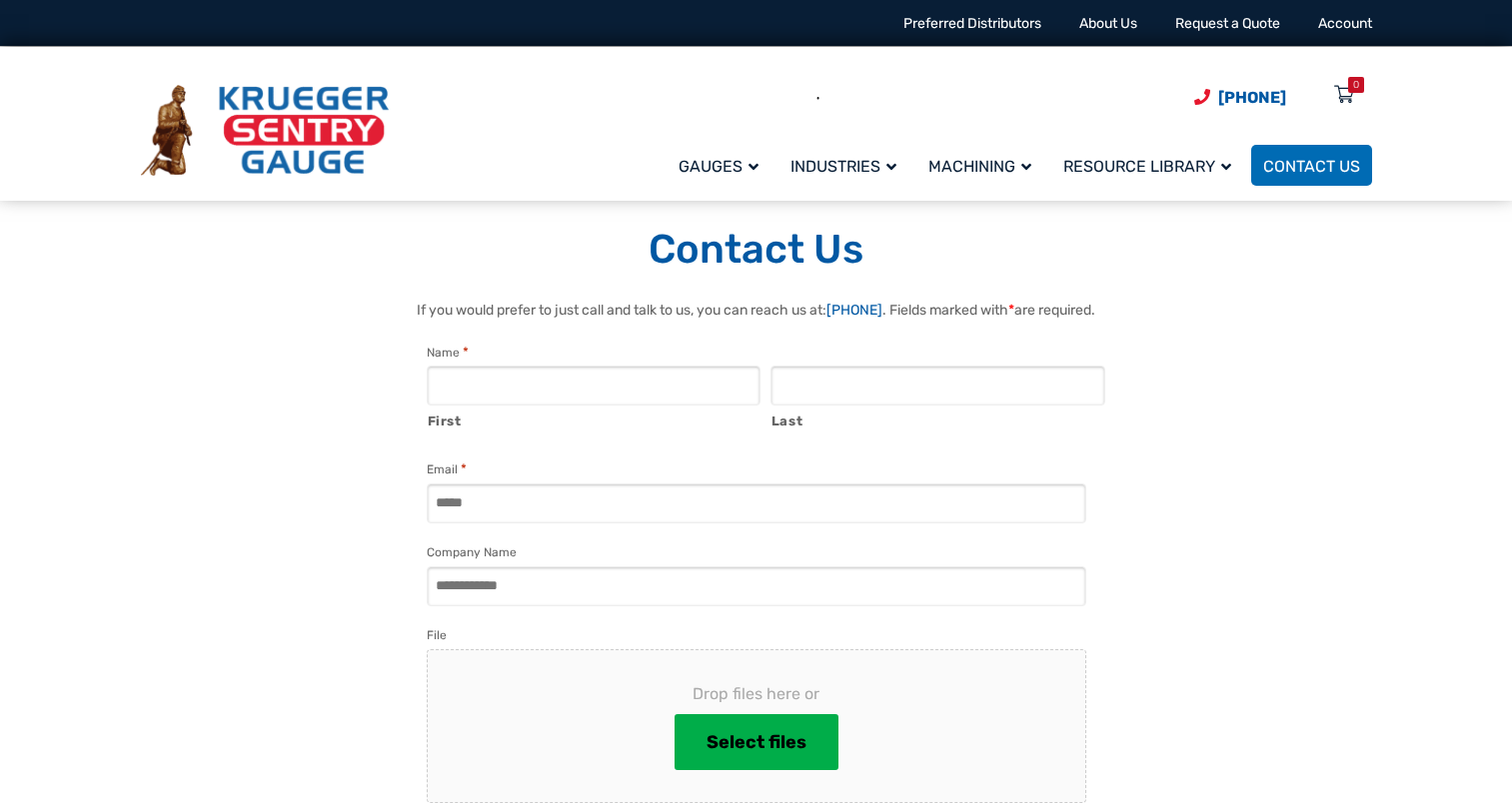 scroll, scrollTop: 0, scrollLeft: 0, axis: both 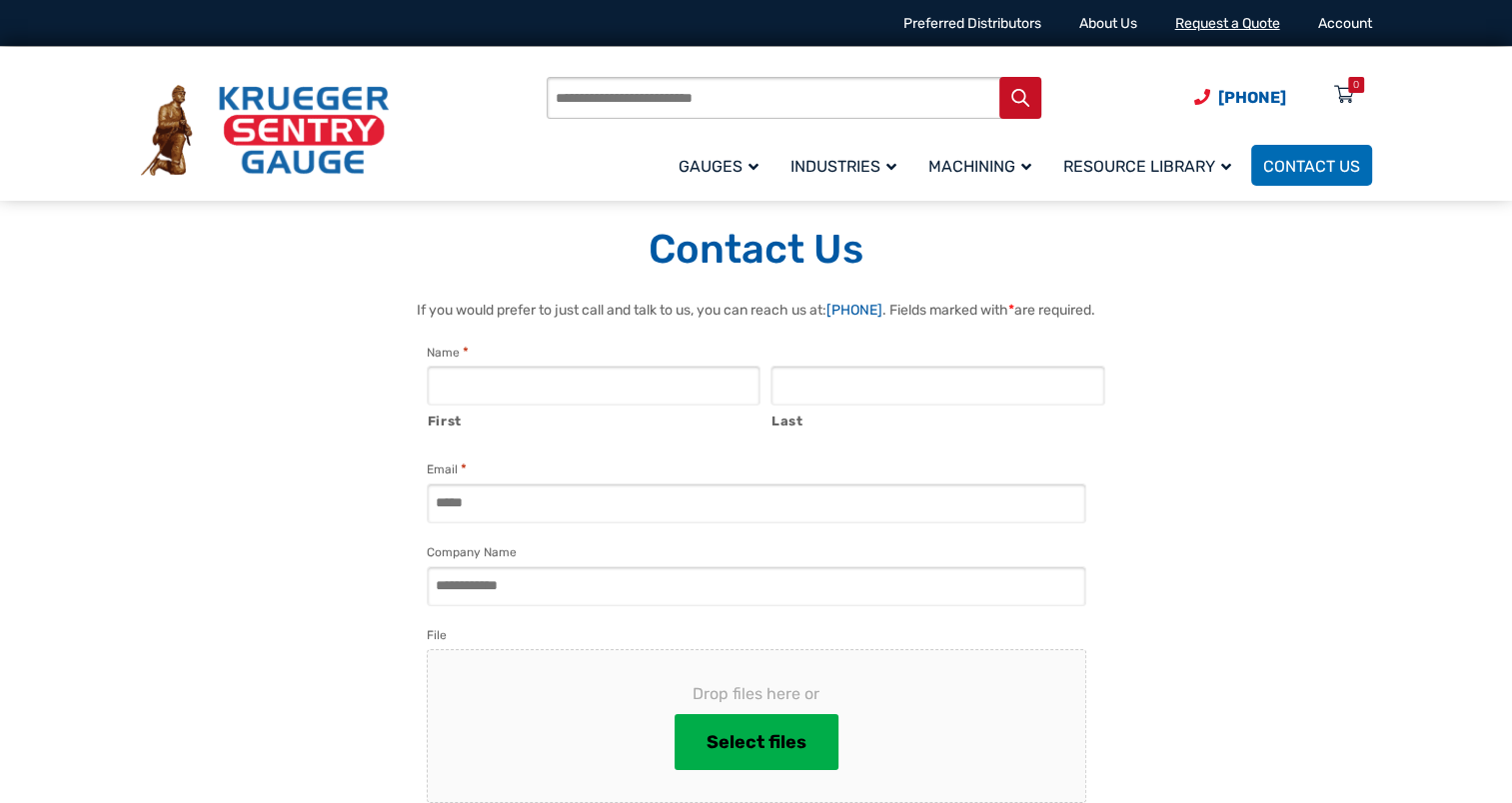 click on "Request a Quote" at bounding box center [1227, 23] 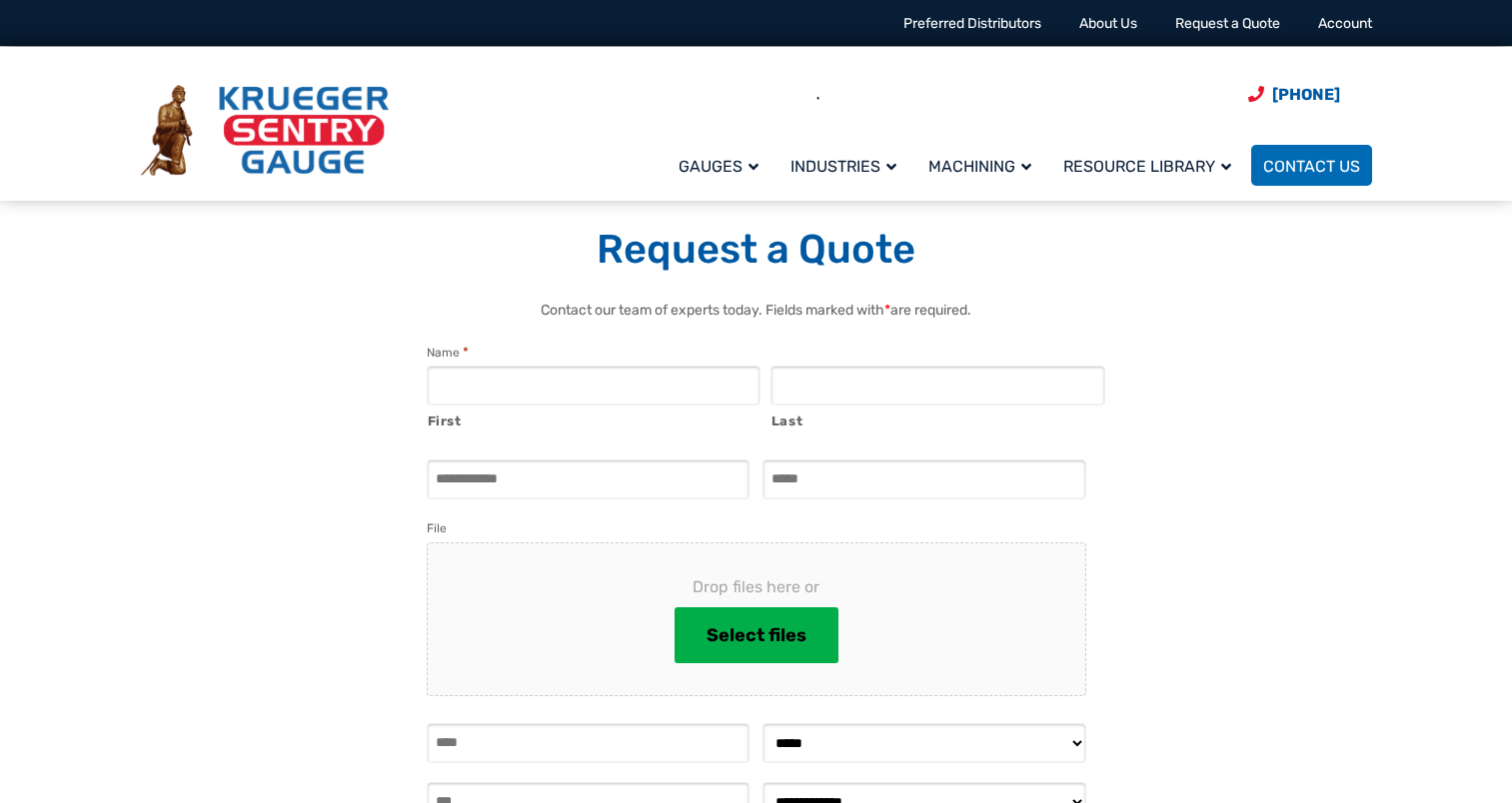 select on "**********" 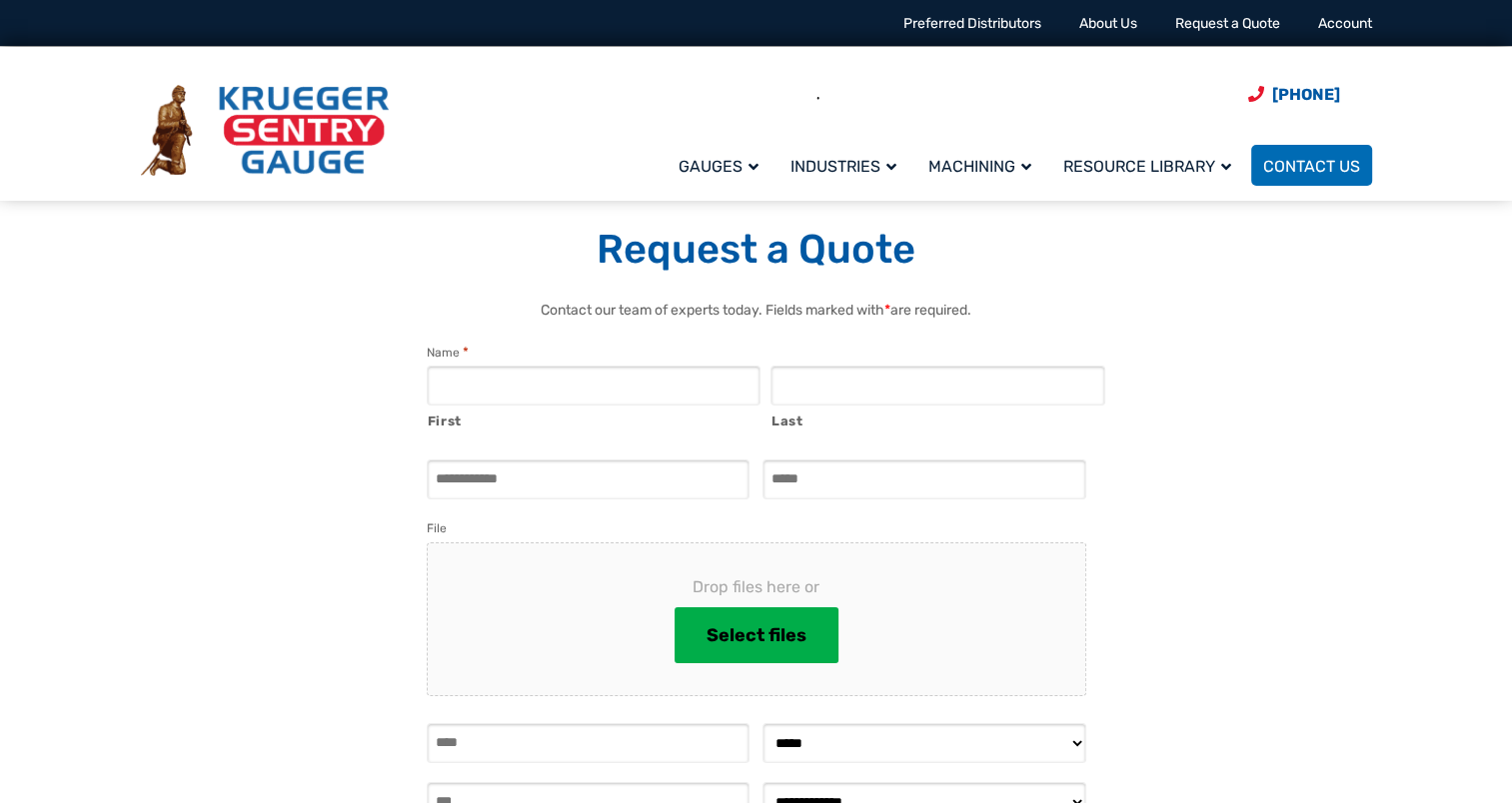 scroll, scrollTop: 0, scrollLeft: 0, axis: both 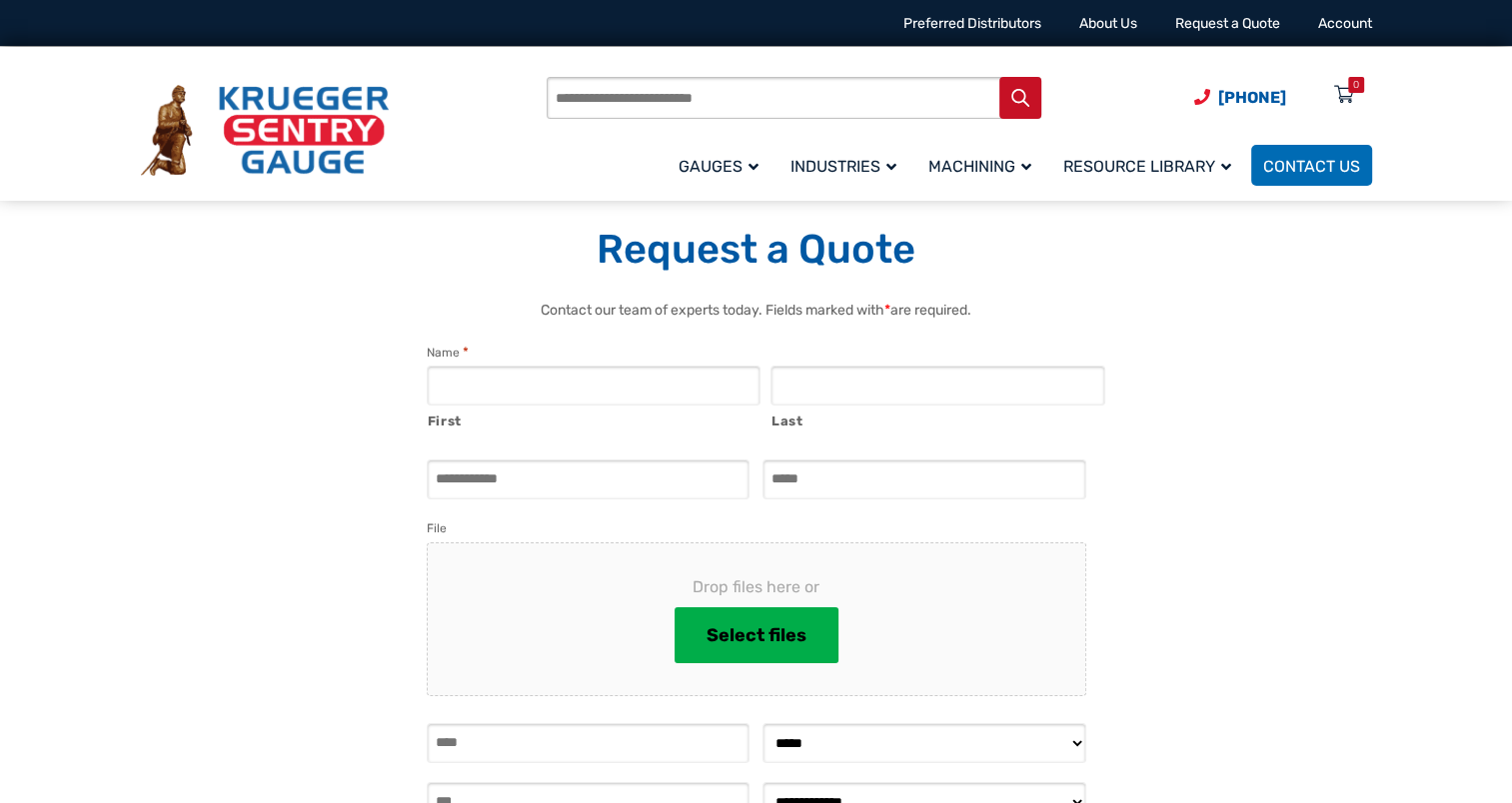 click on "First" at bounding box center (594, 386) 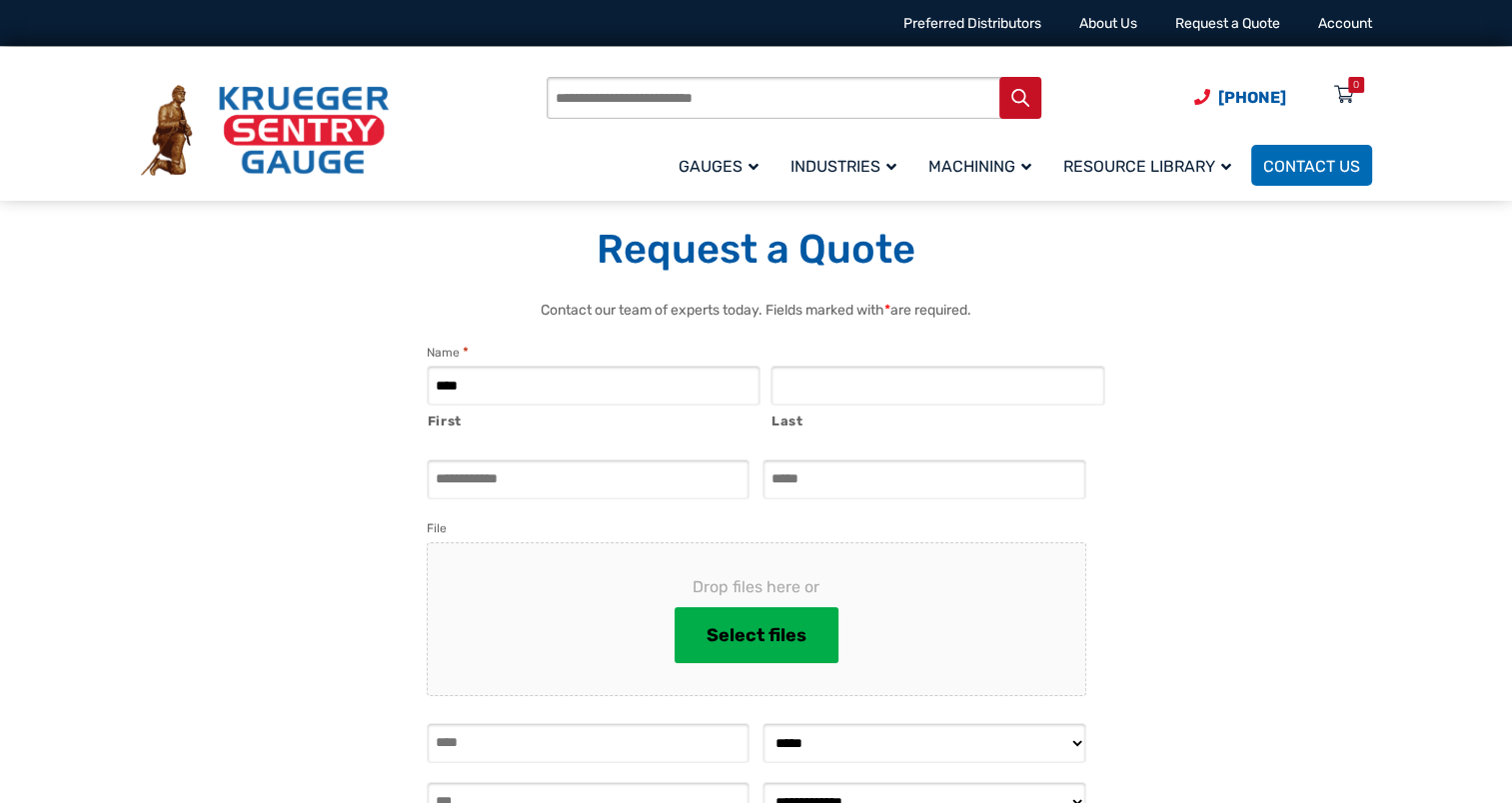 type on "*****" 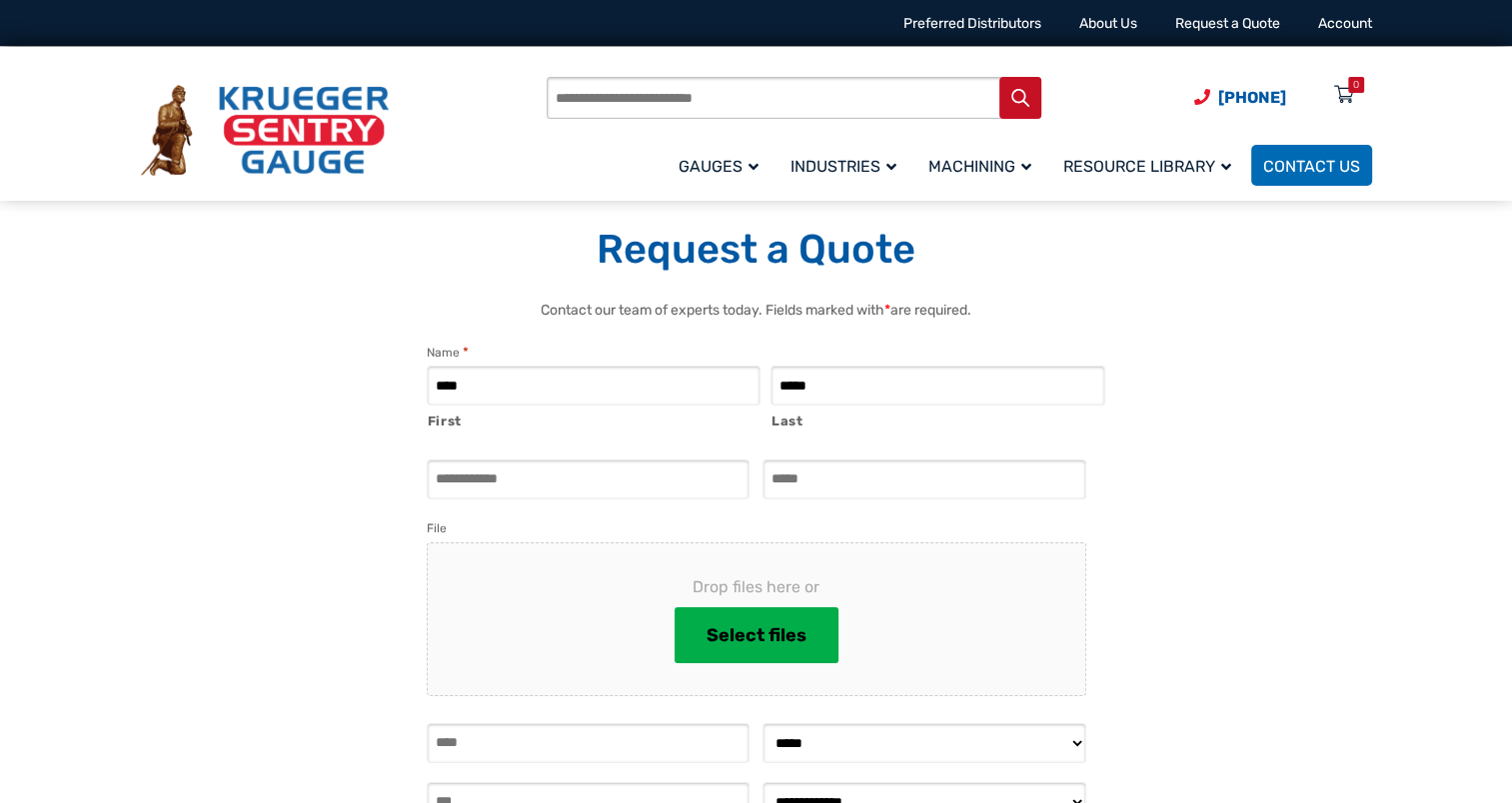 type on "**********" 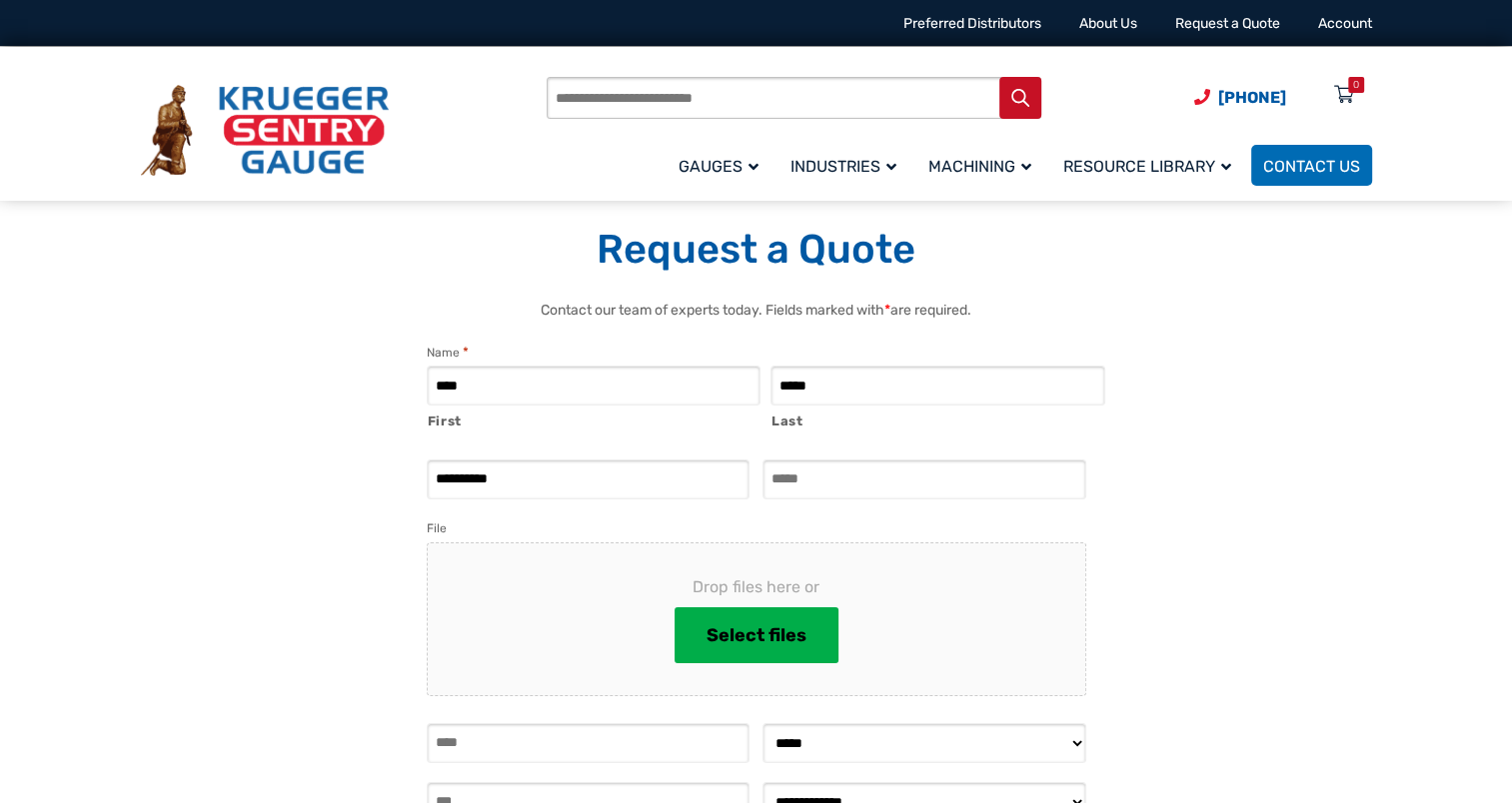 type on "**********" 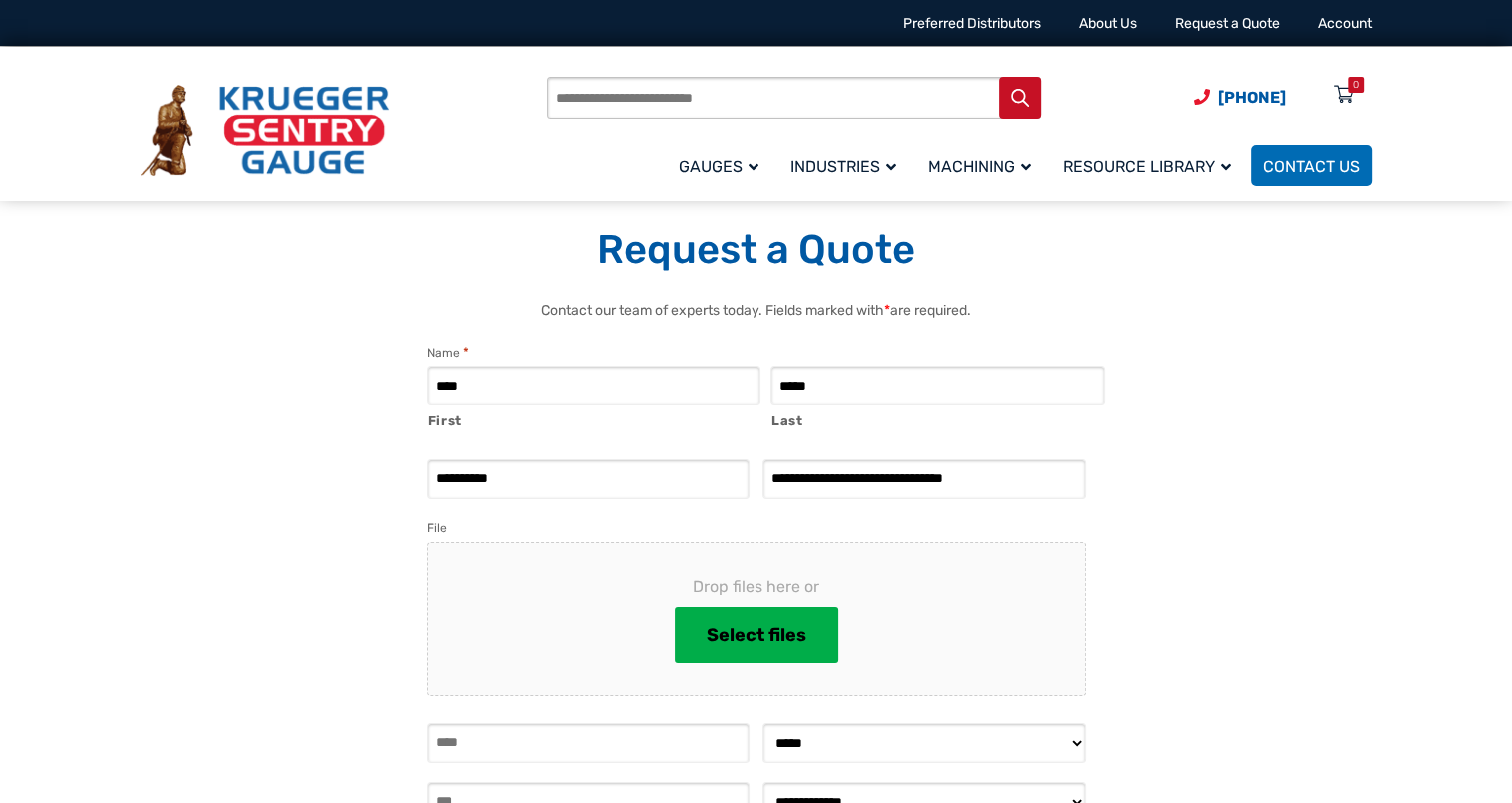 type on "*********" 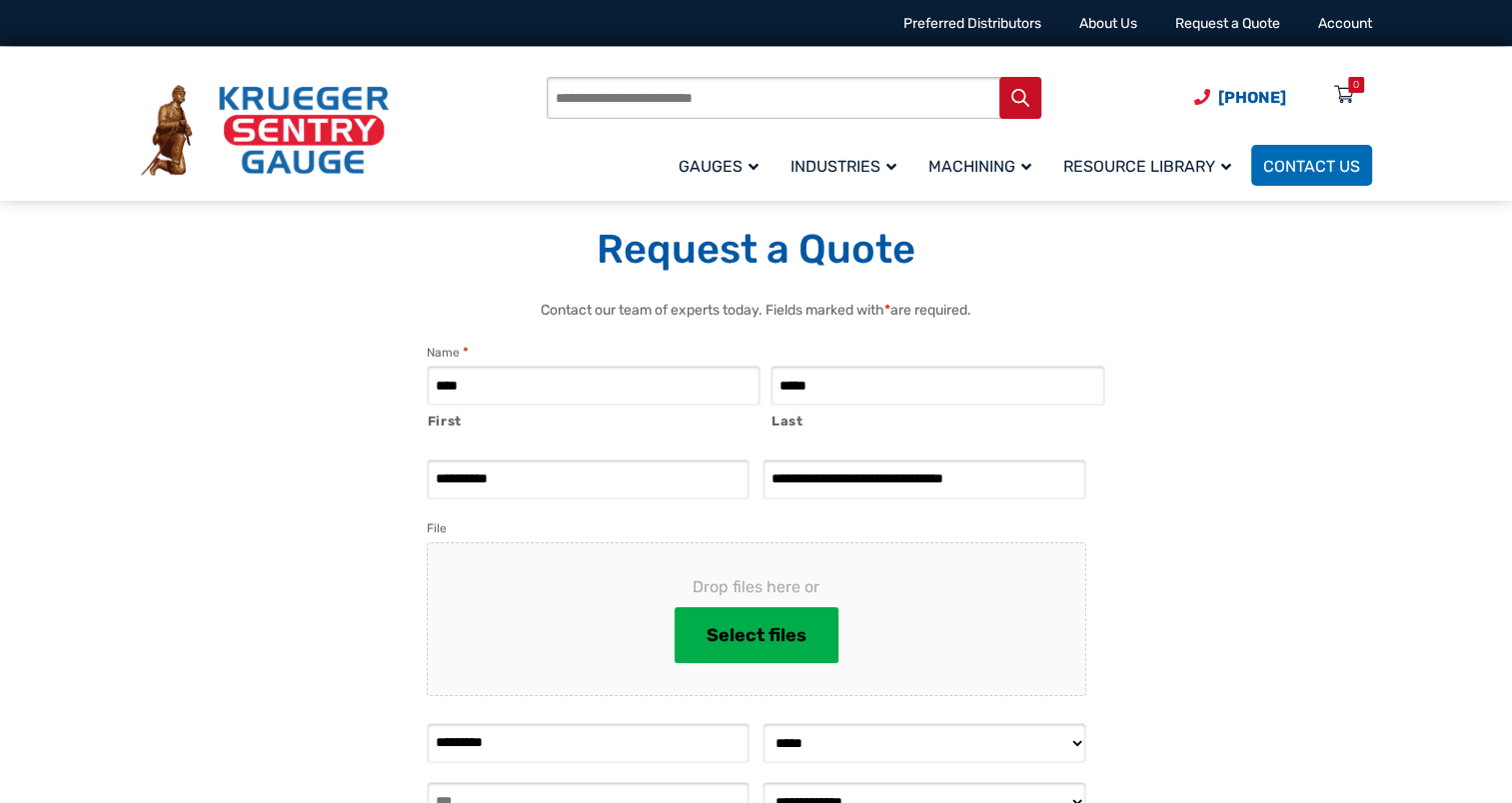 select on "*****" 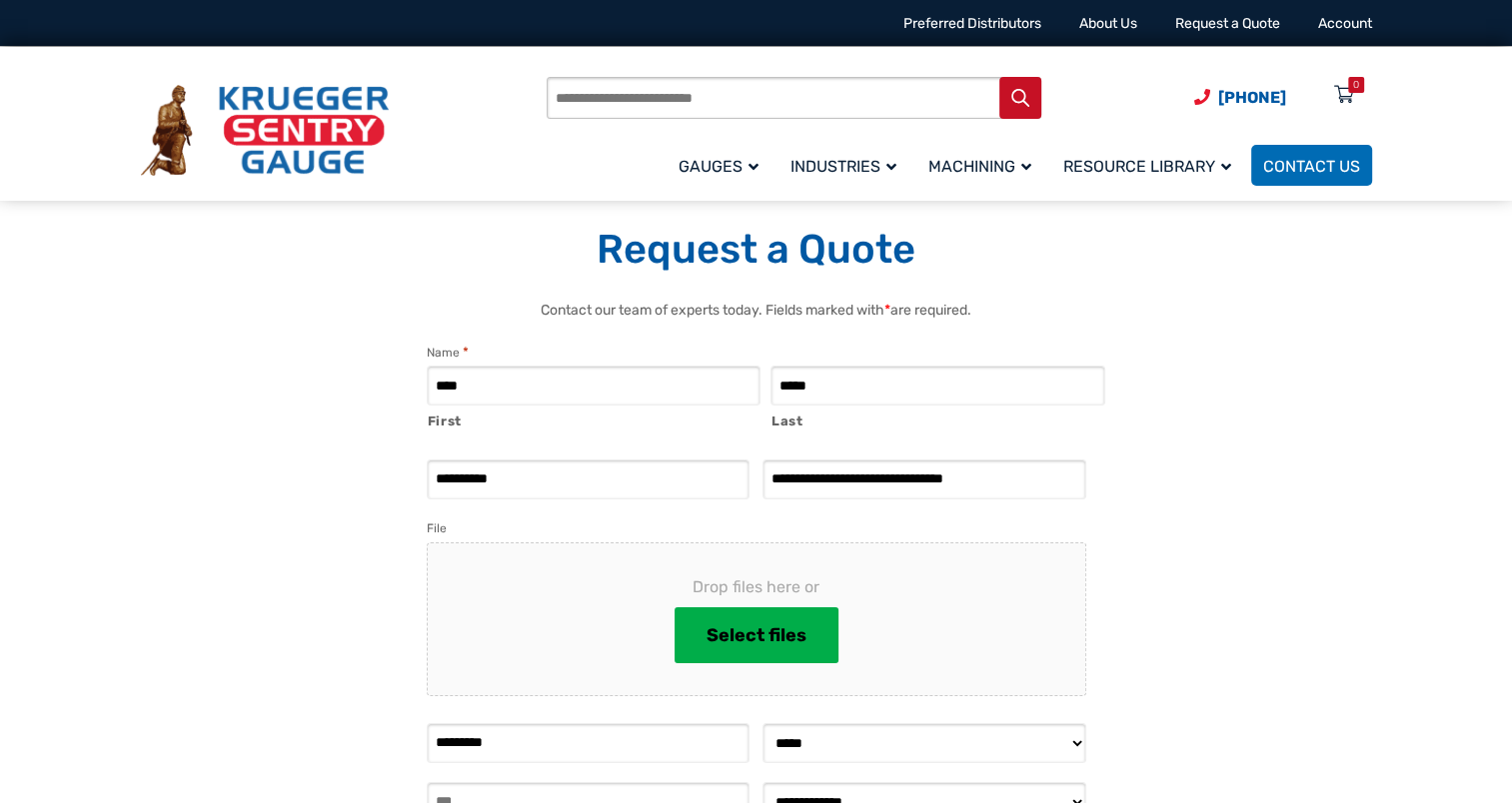 type on "*****" 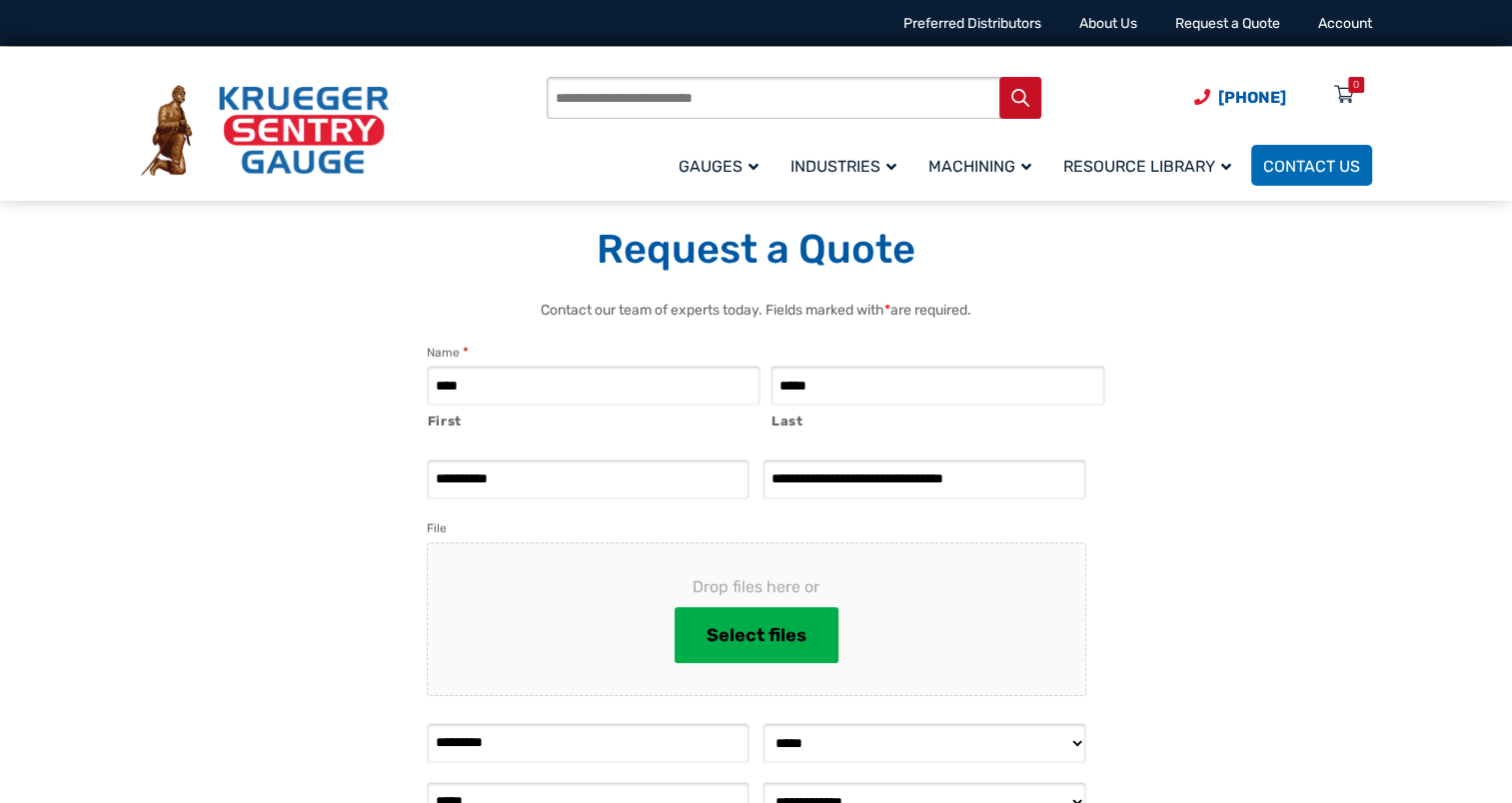 type on "**********" 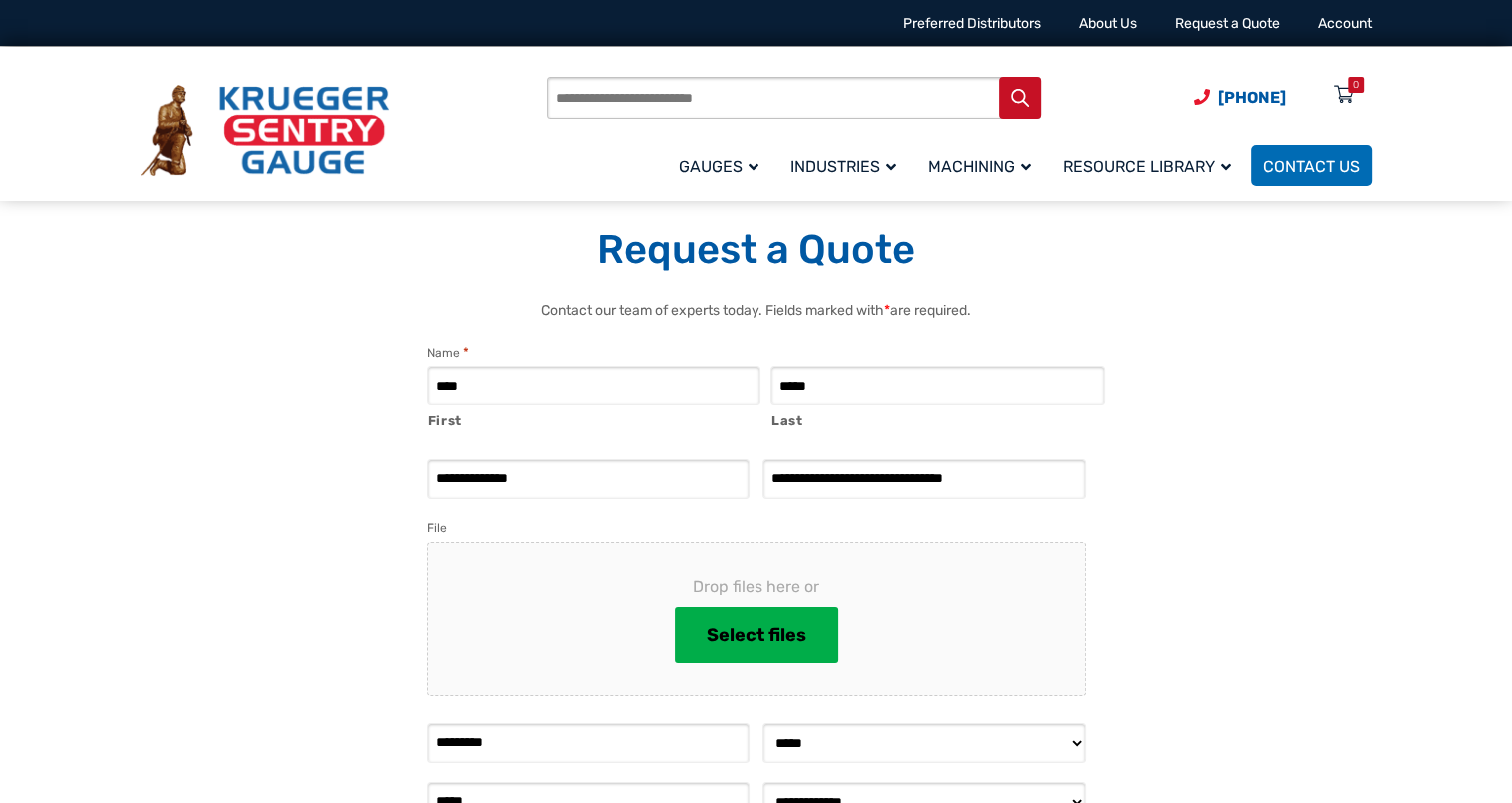 click on "**********" at bounding box center (756, 652) 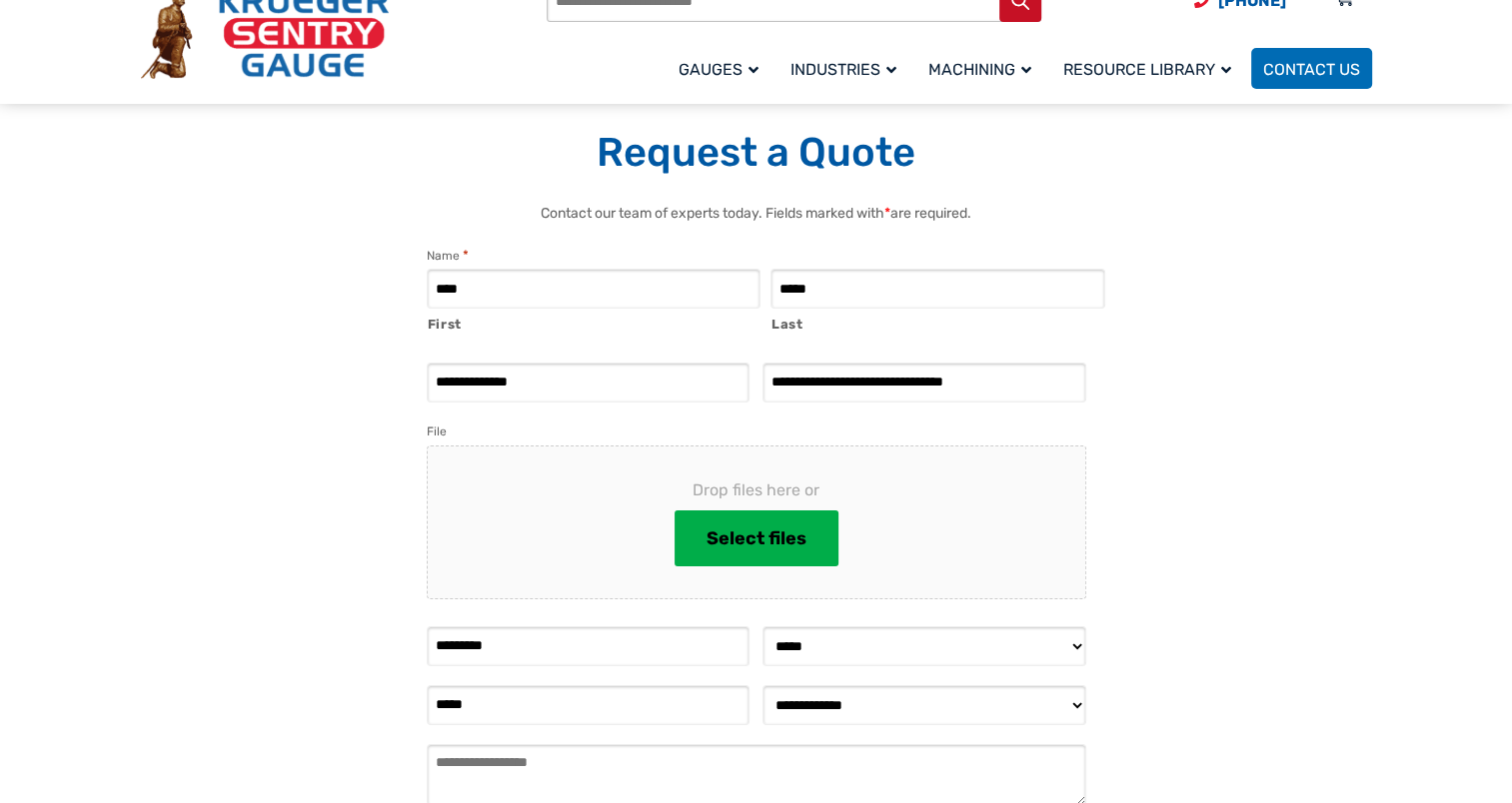 scroll, scrollTop: 100, scrollLeft: 0, axis: vertical 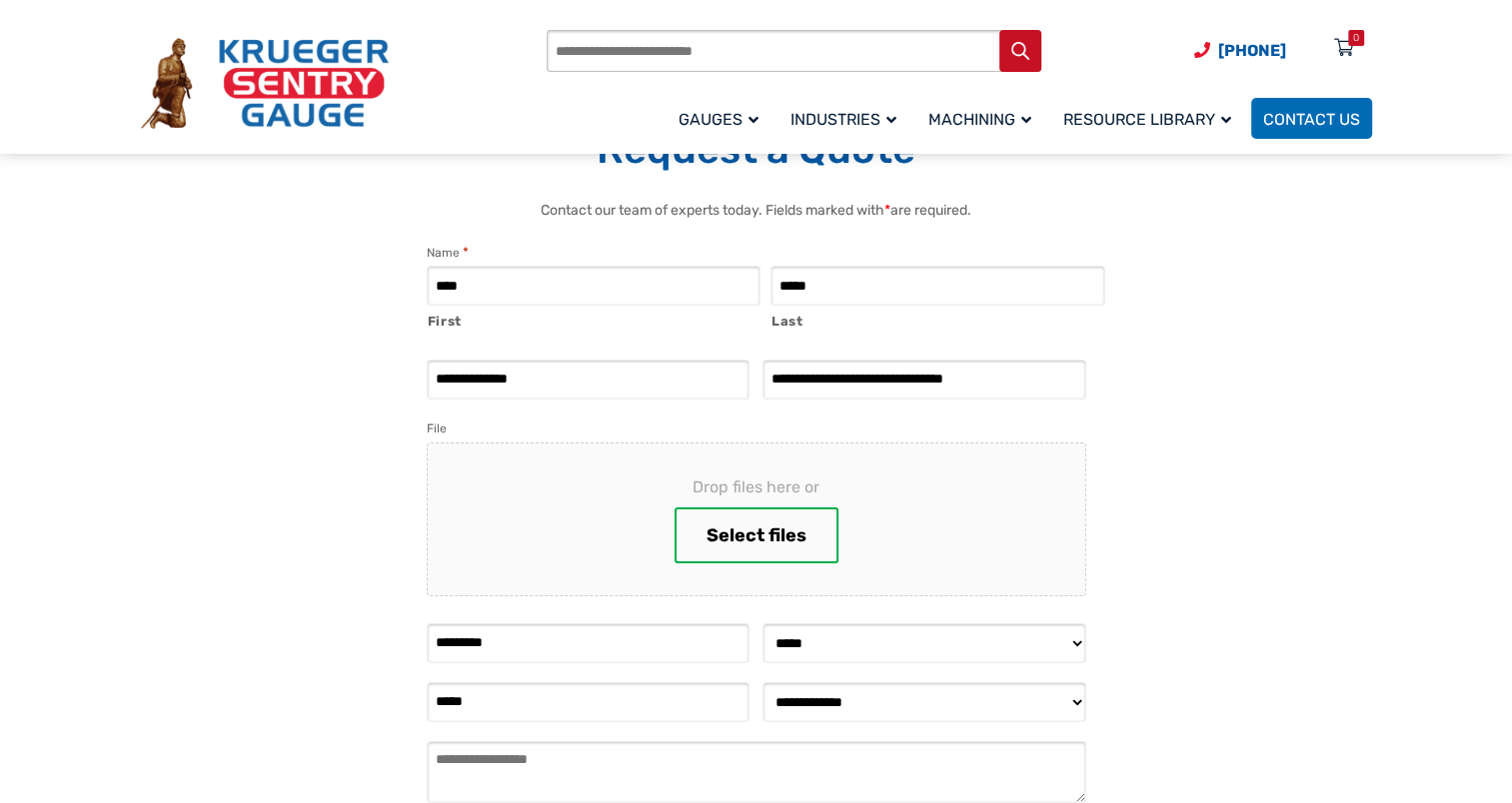 click on "Select files" at bounding box center (756, 535) 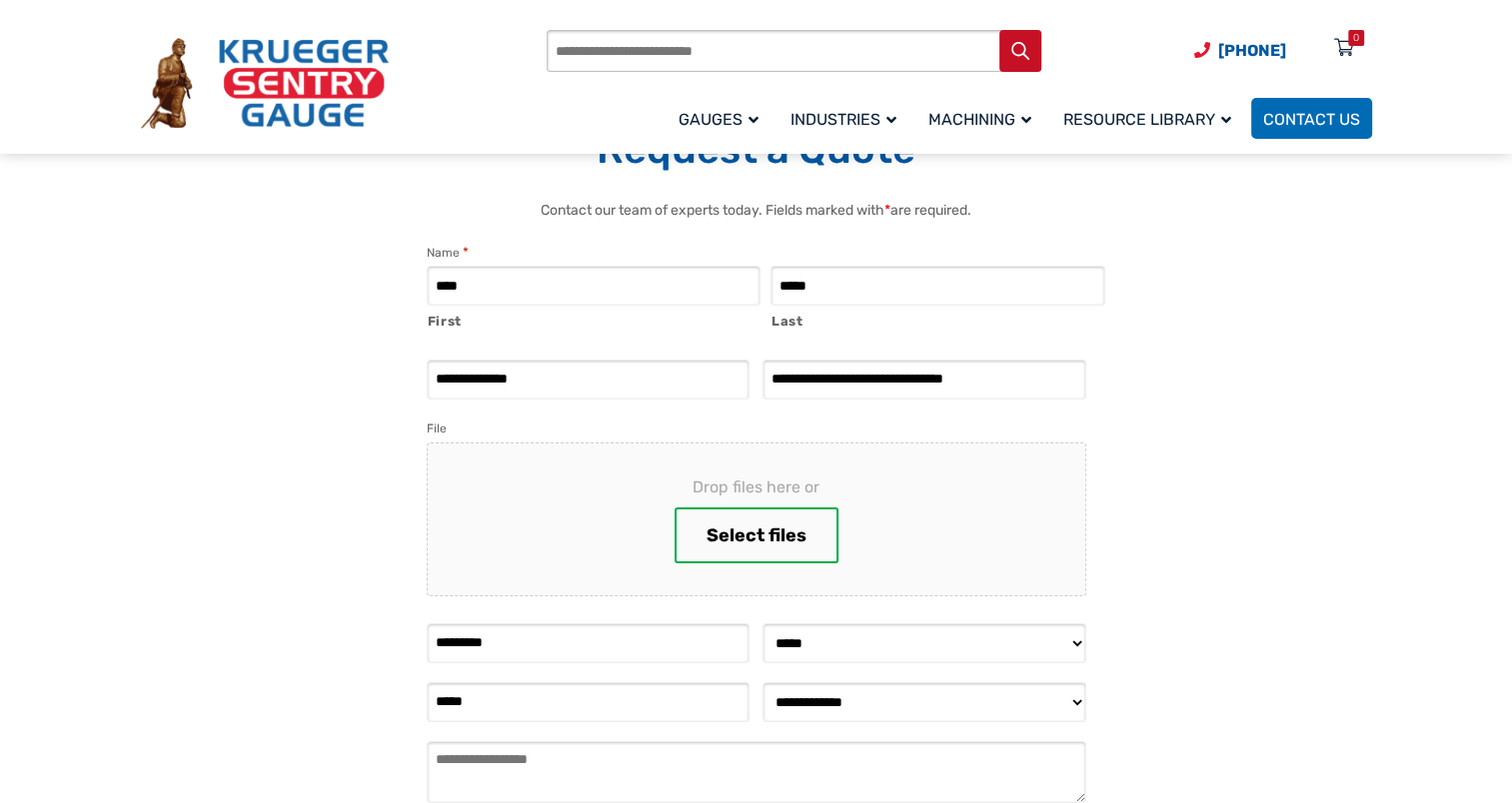 type on "**********" 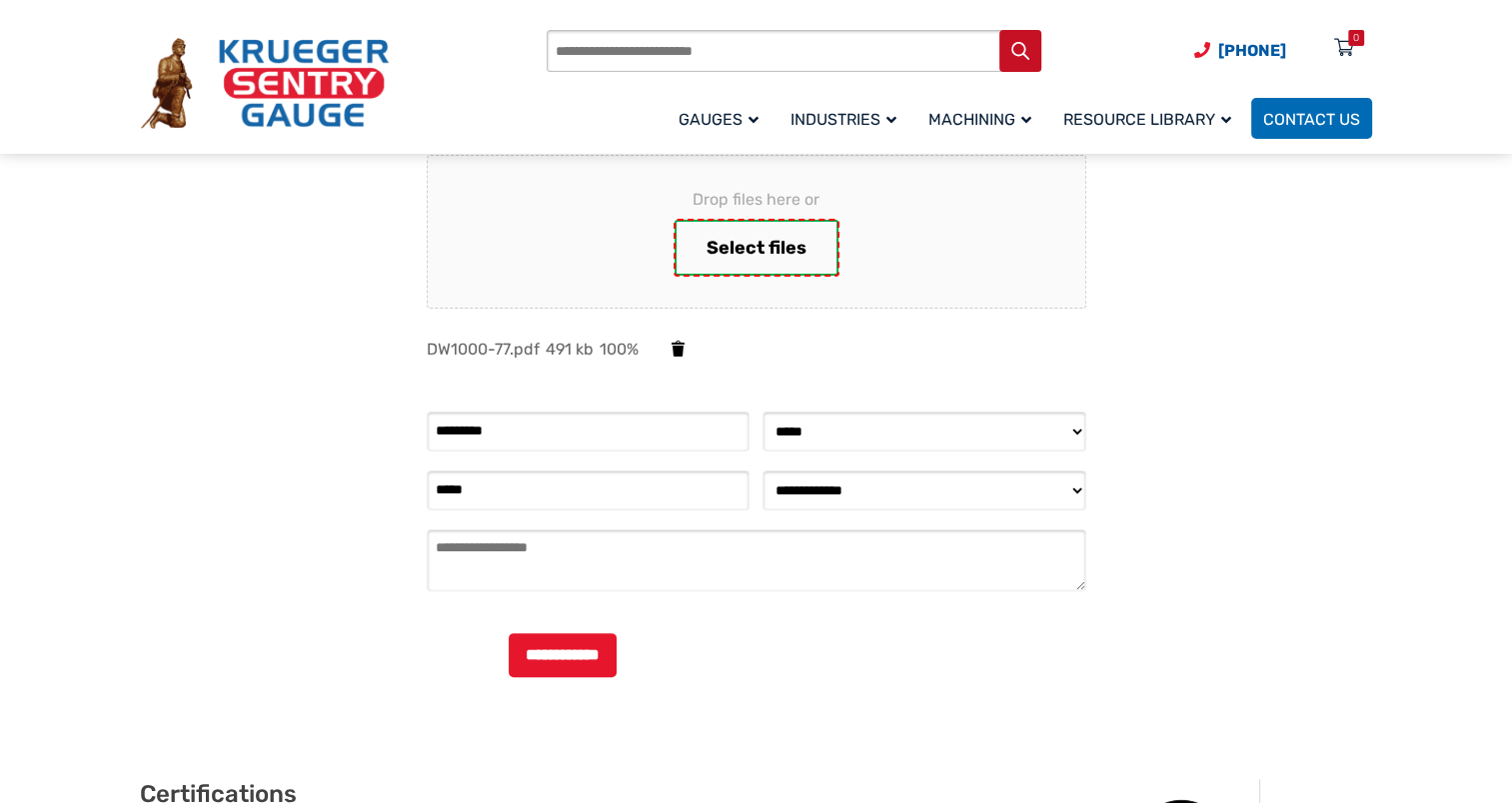 scroll, scrollTop: 400, scrollLeft: 0, axis: vertical 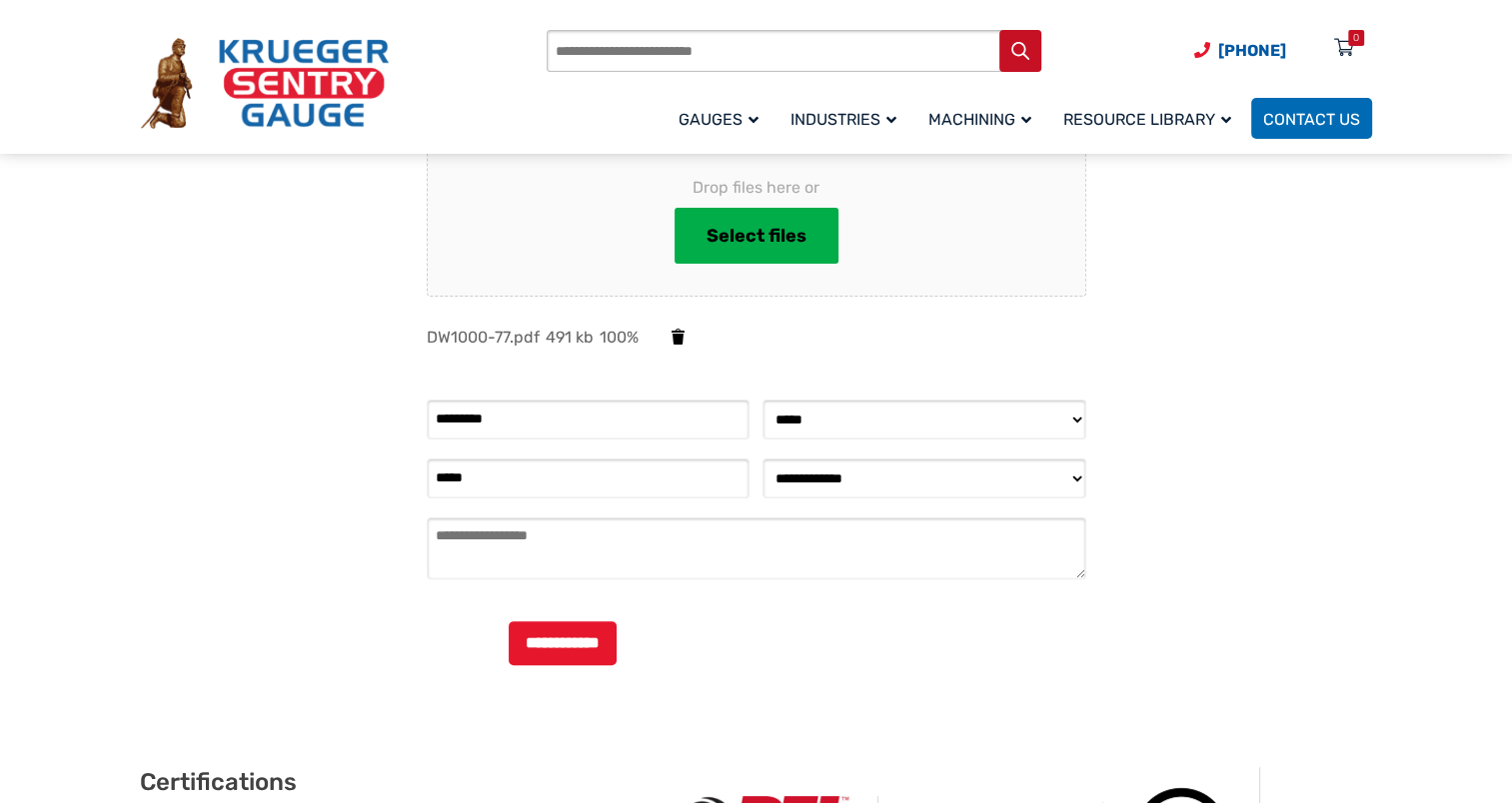 click on "Additional Details *" at bounding box center (756, 548) 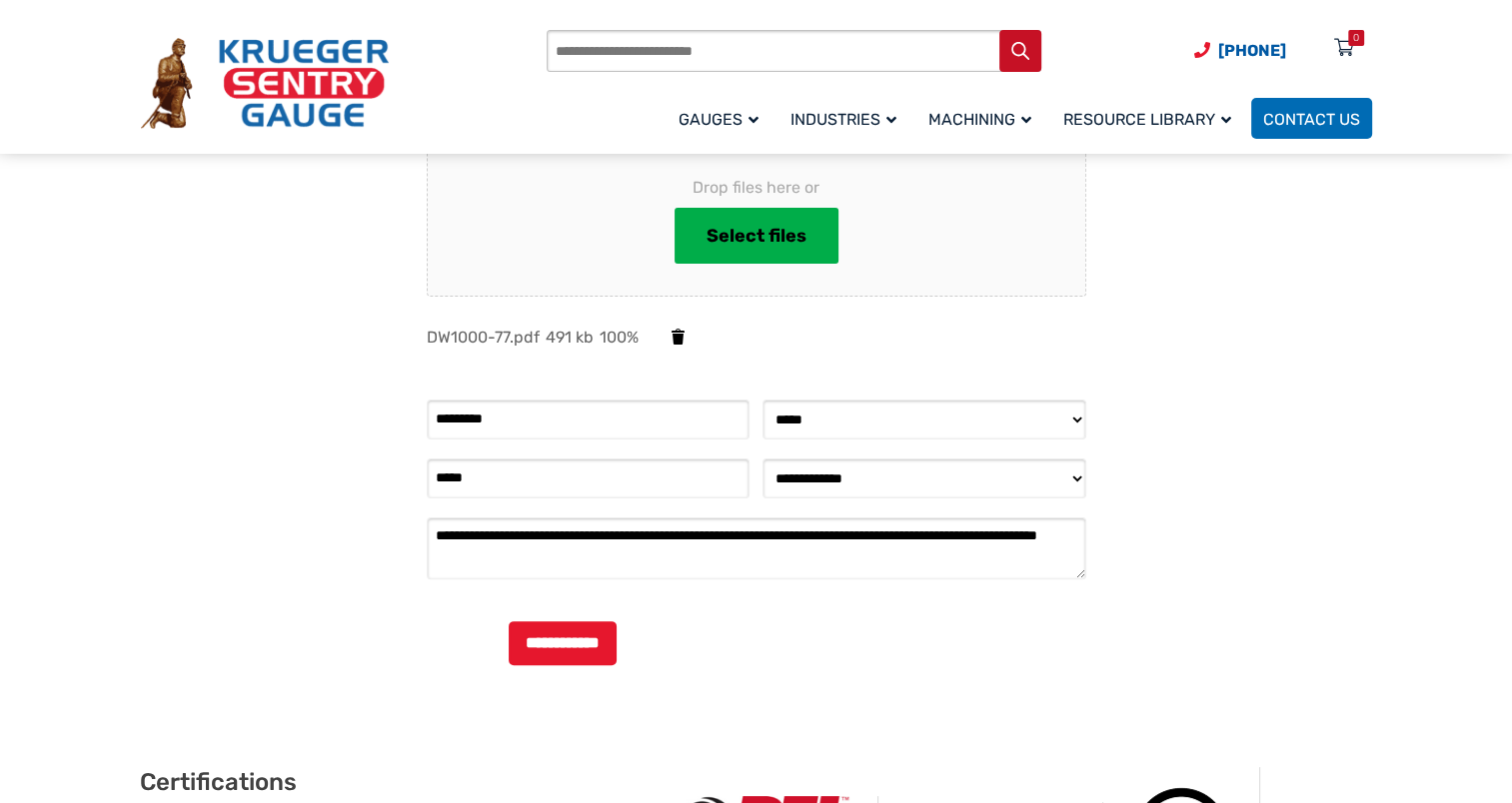 click on "**********" at bounding box center (756, 548) 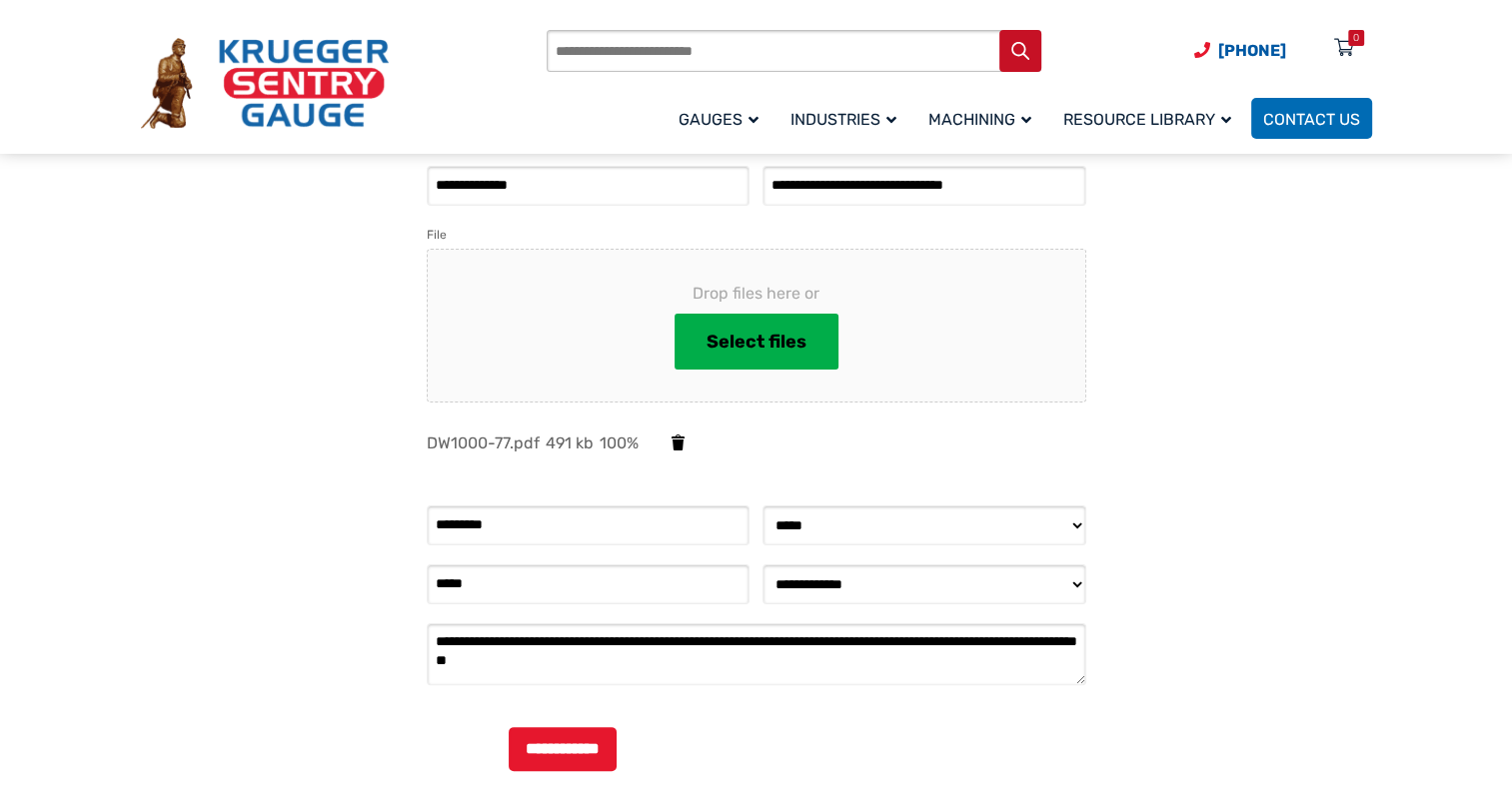 scroll, scrollTop: 100, scrollLeft: 0, axis: vertical 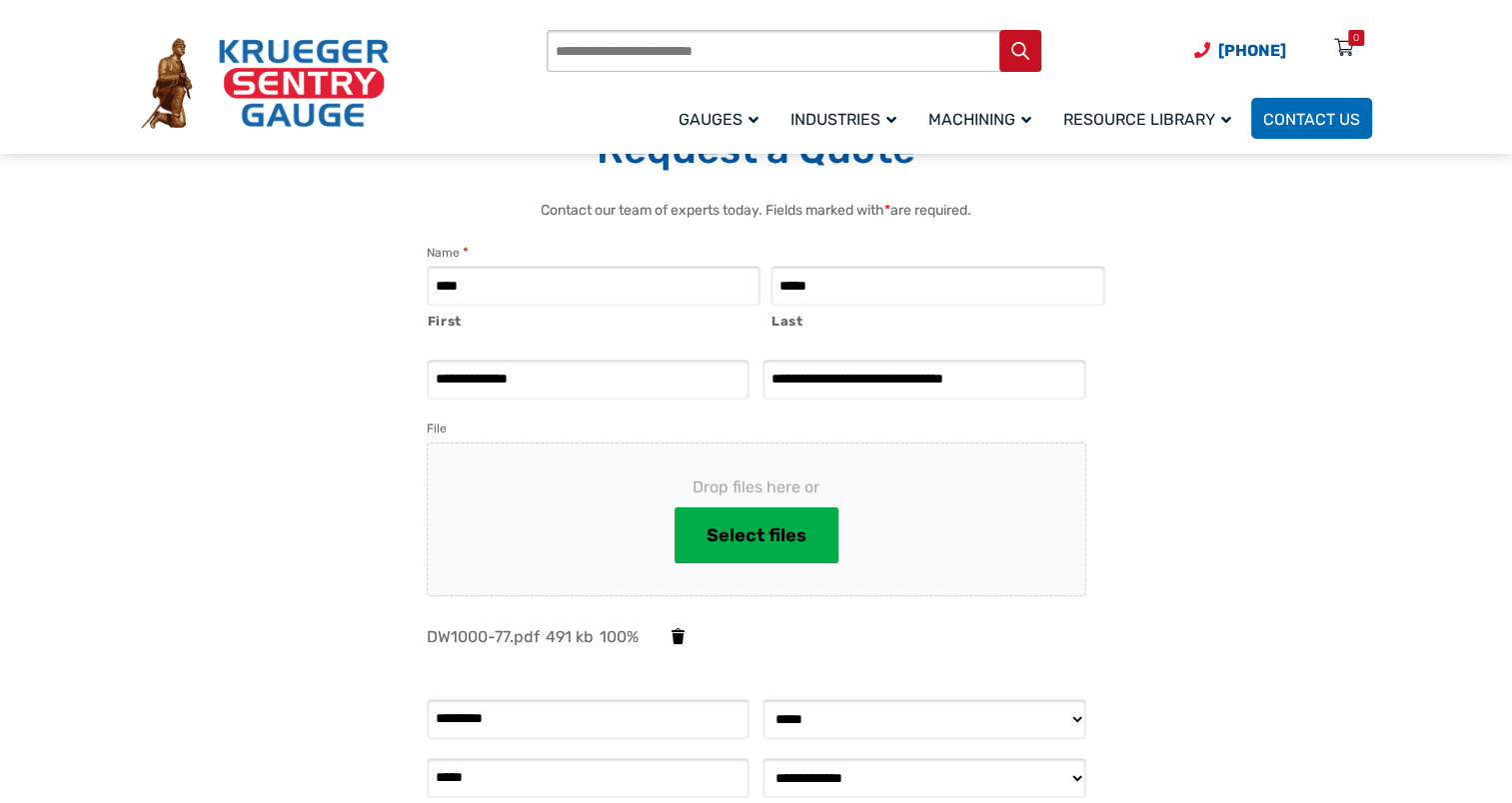 click on "**********" at bounding box center [756, 590] 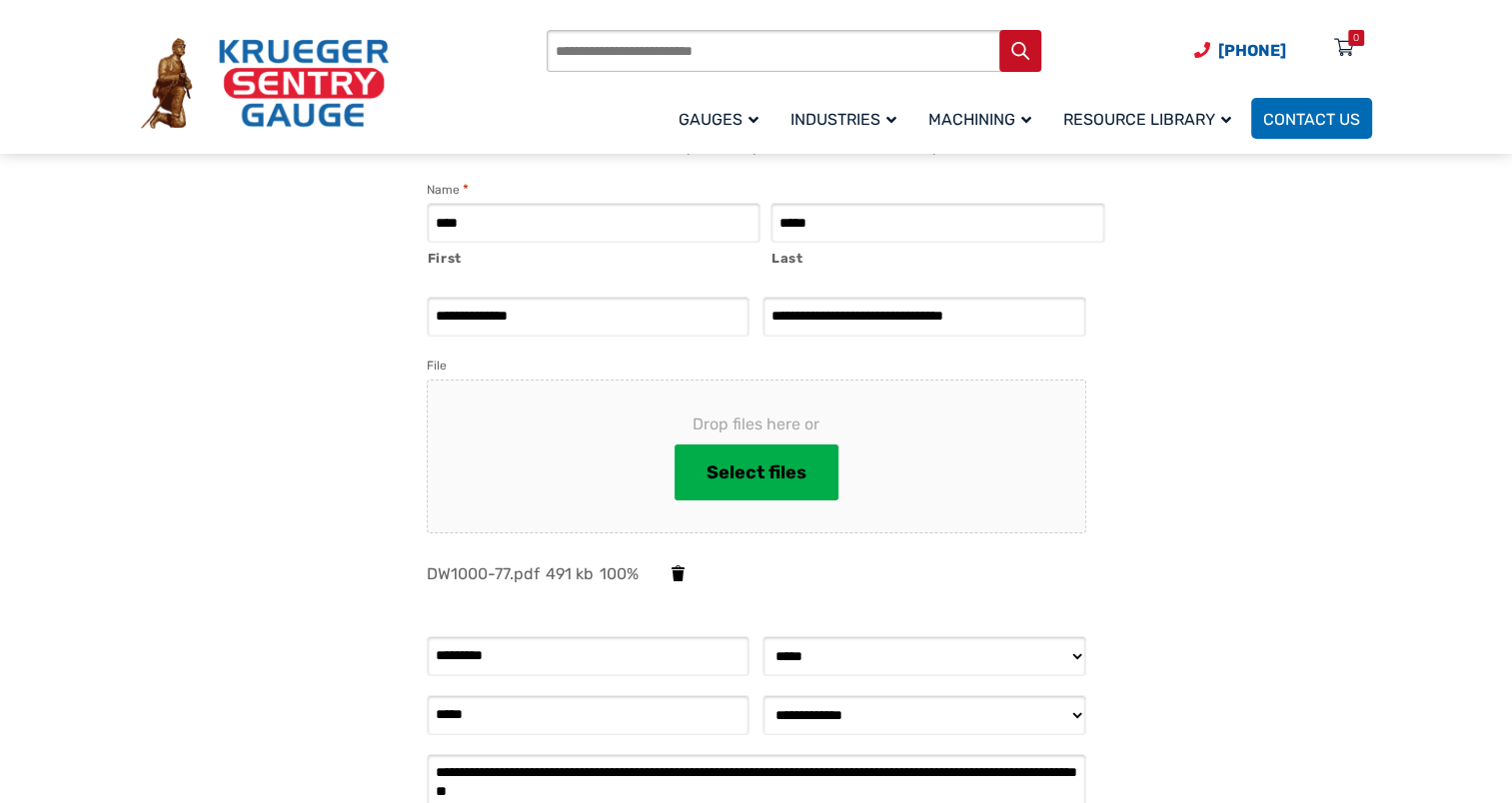 scroll, scrollTop: 400, scrollLeft: 0, axis: vertical 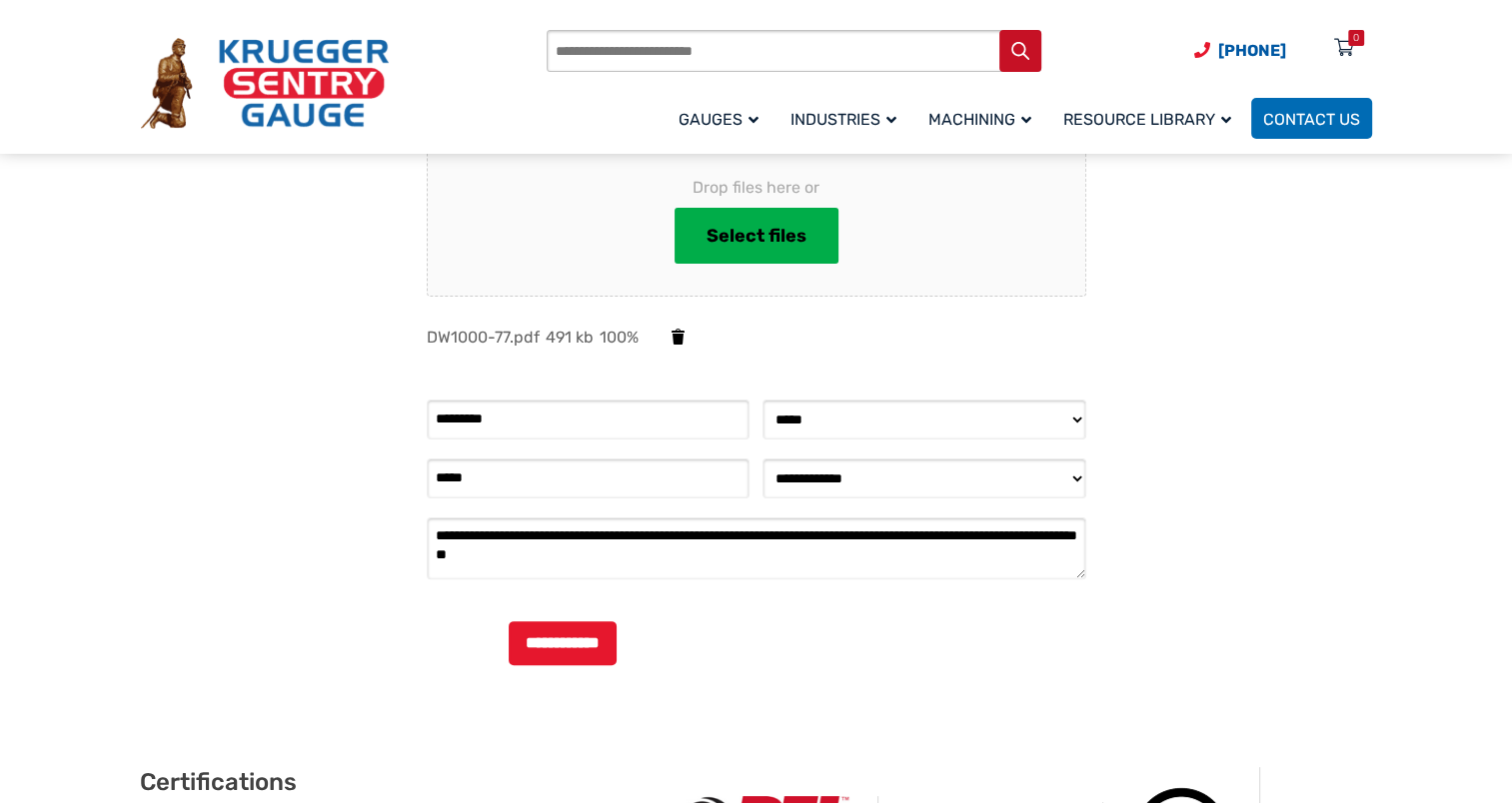 drag, startPoint x: 653, startPoint y: 555, endPoint x: 664, endPoint y: 552, distance: 11.401754 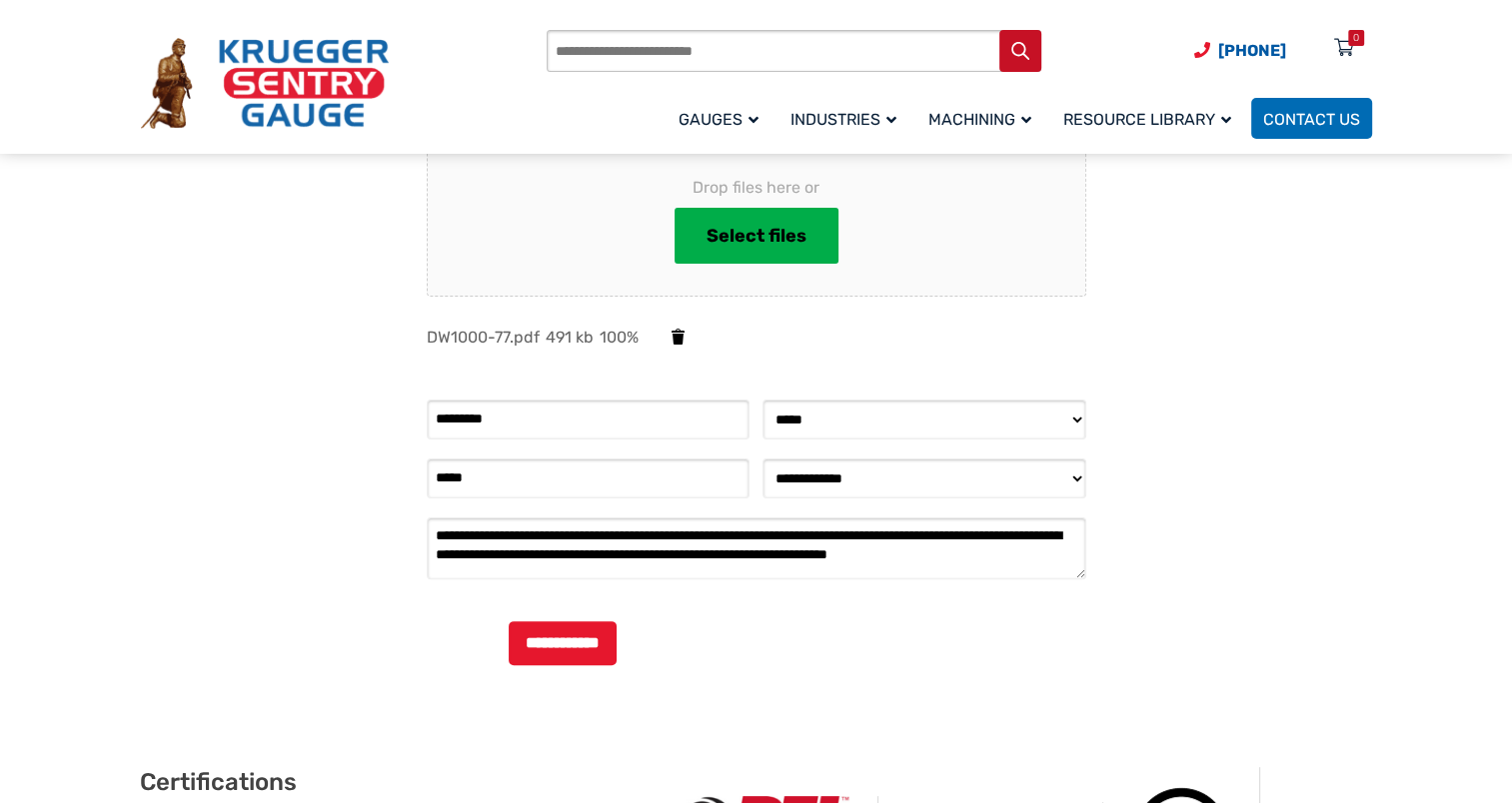 scroll, scrollTop: 4, scrollLeft: 0, axis: vertical 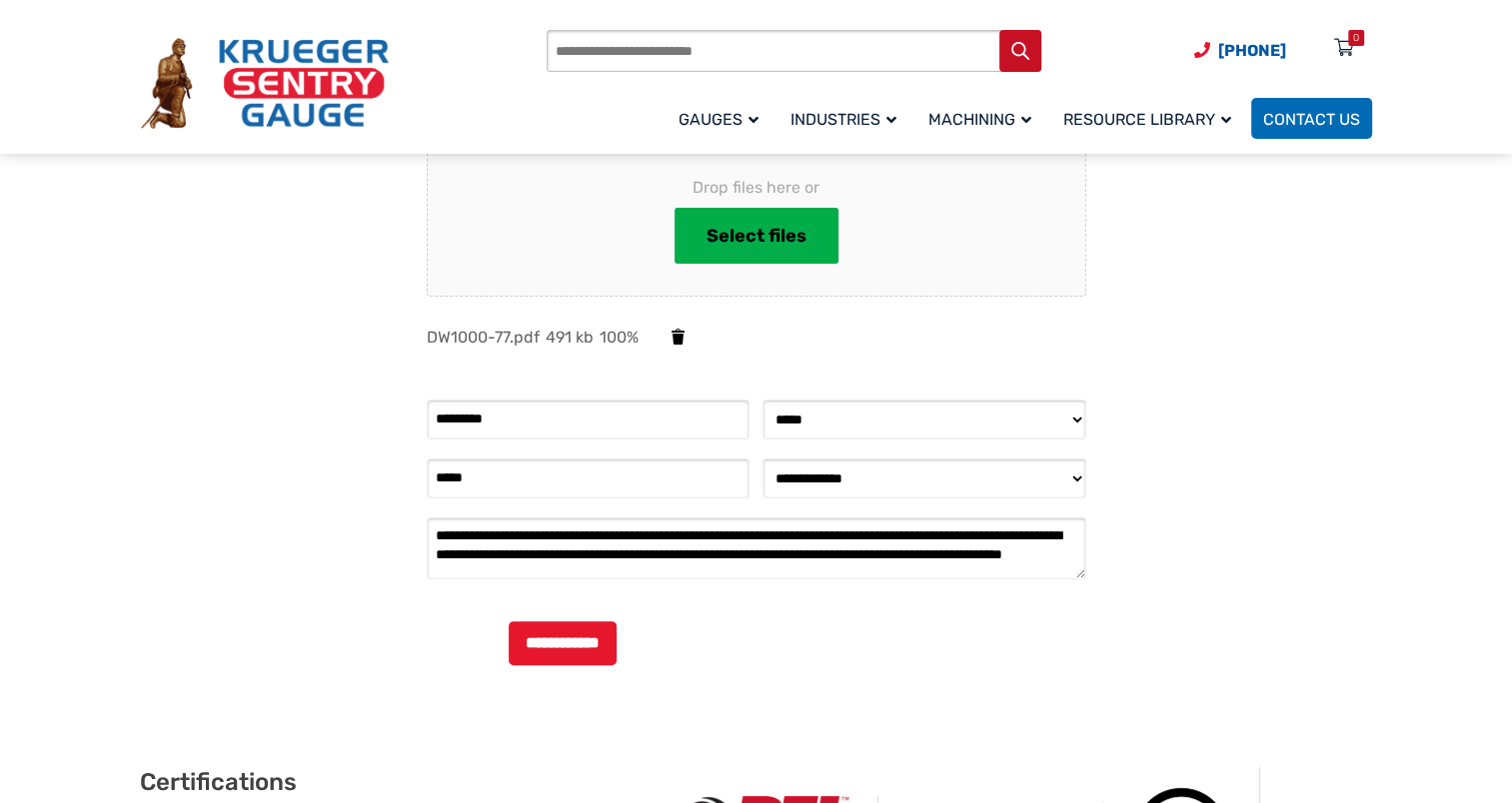 click on "**********" at bounding box center (756, 548) 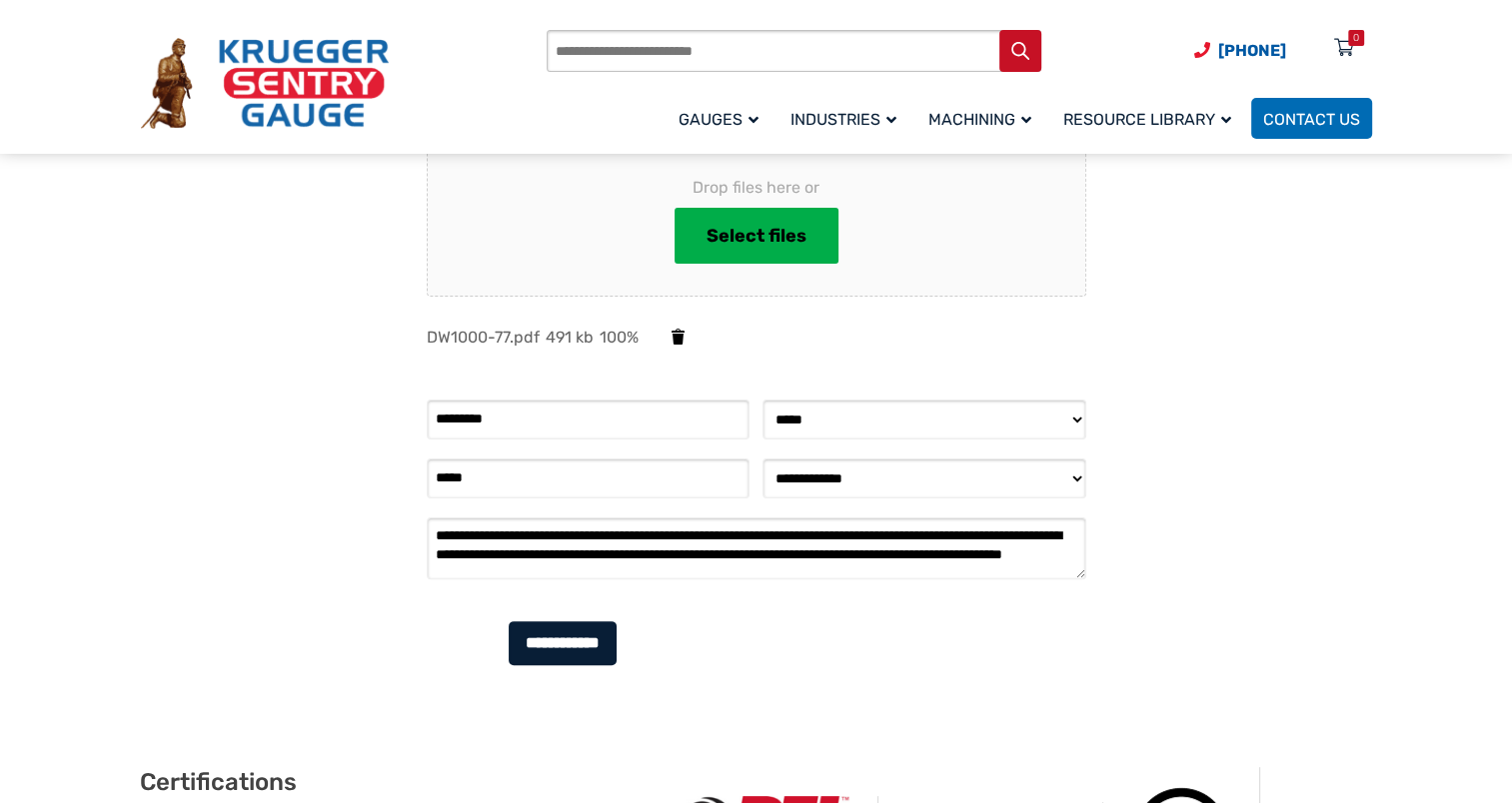 type on "**********" 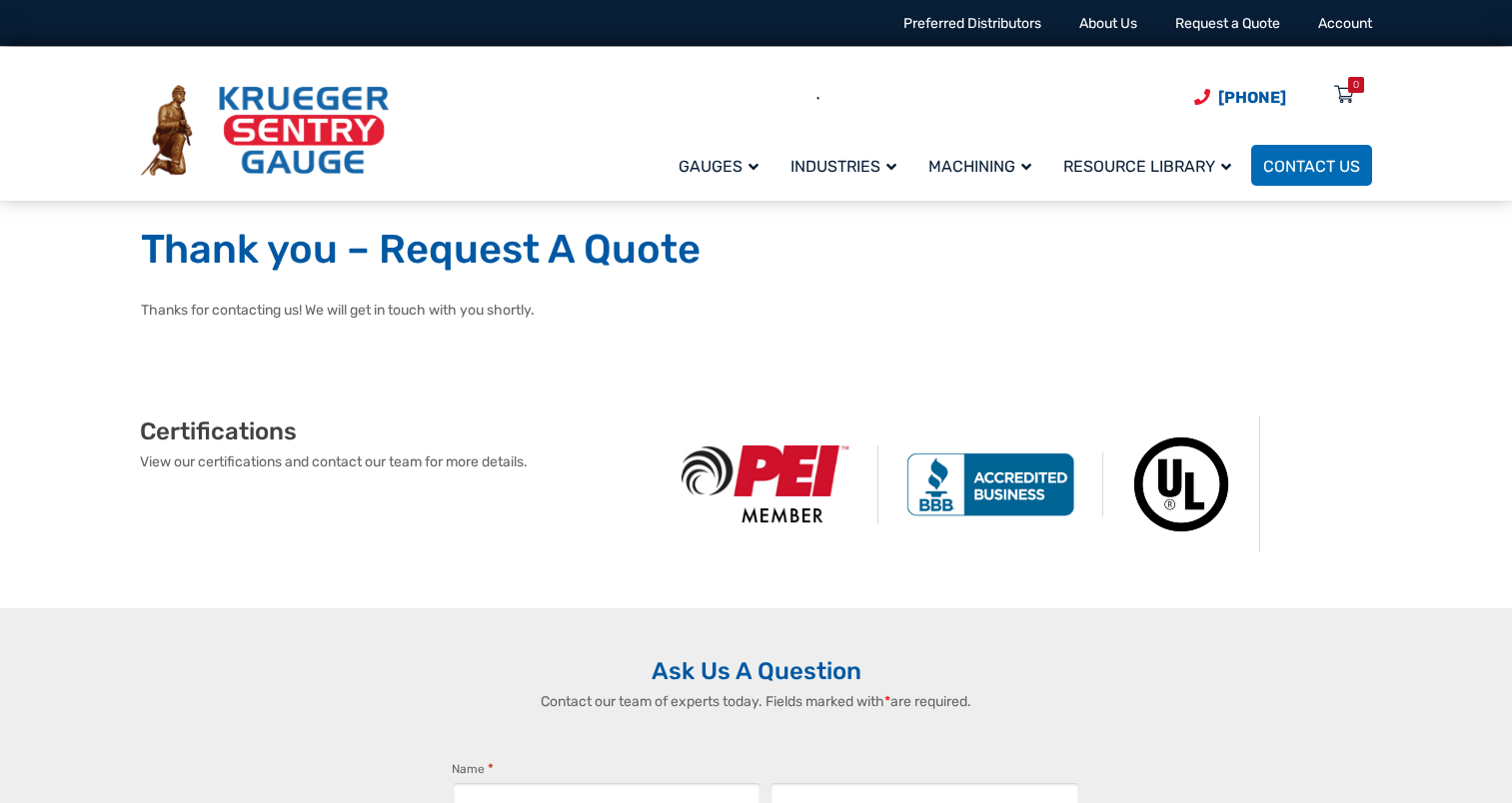 scroll, scrollTop: 0, scrollLeft: 0, axis: both 